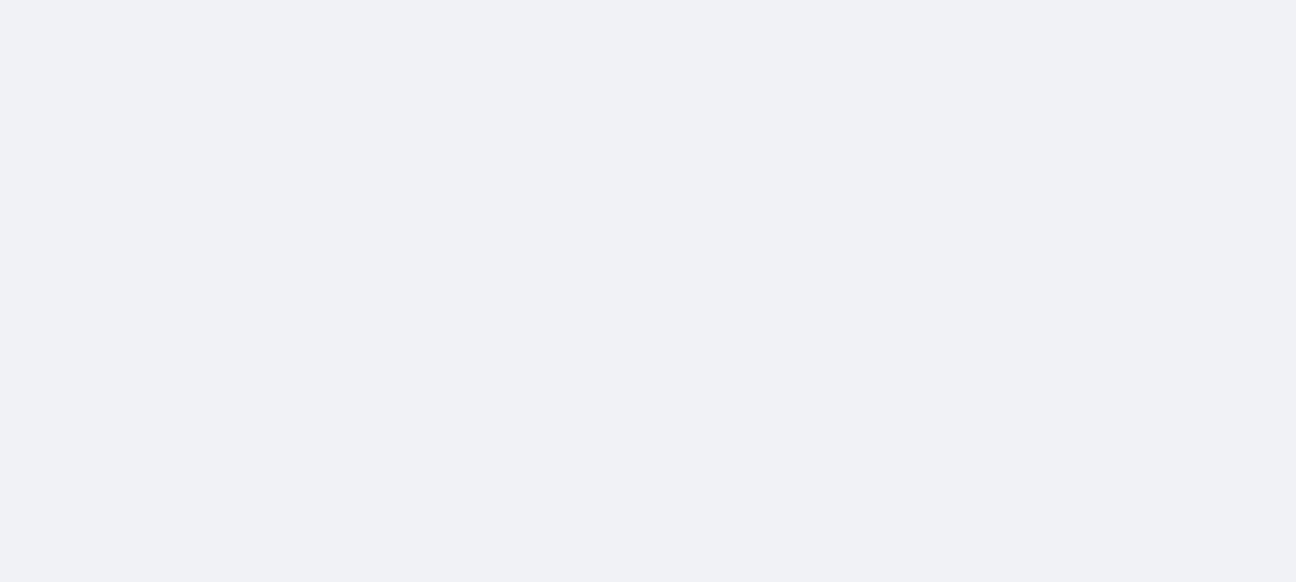scroll, scrollTop: 0, scrollLeft: 0, axis: both 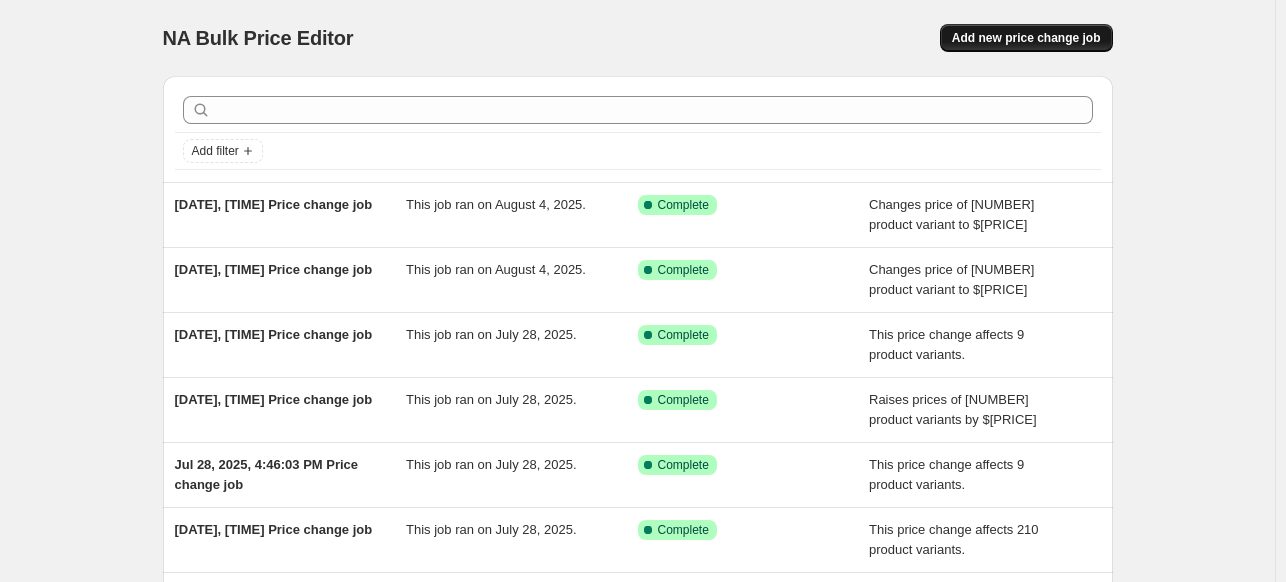 click on "Add new price change job" at bounding box center [1026, 38] 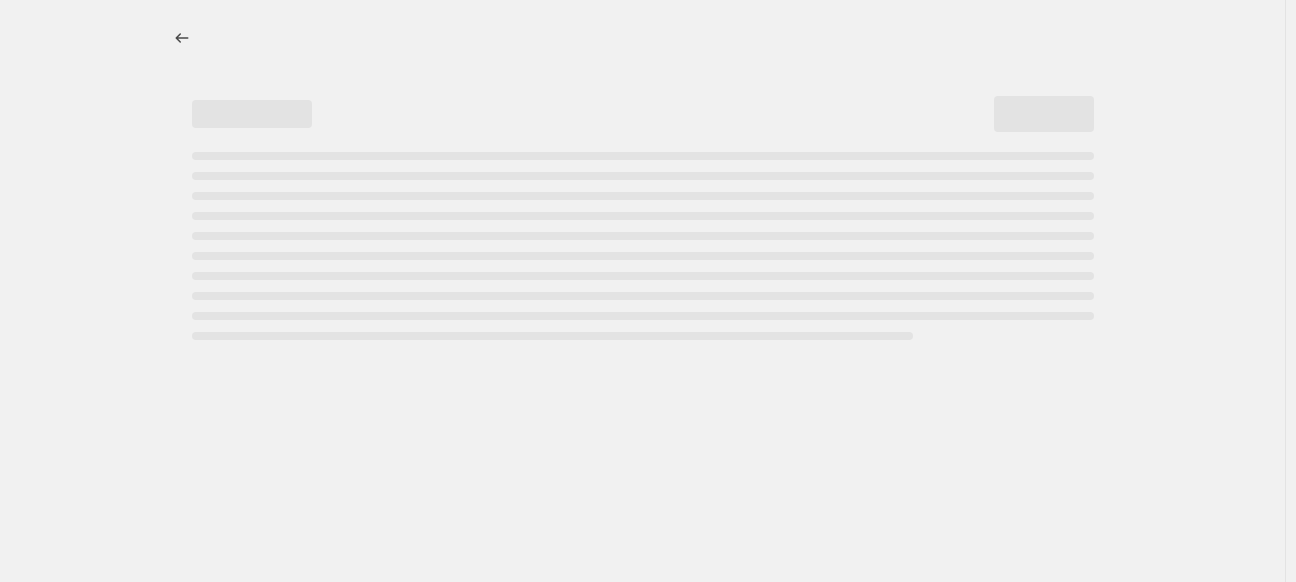 select on "percentage" 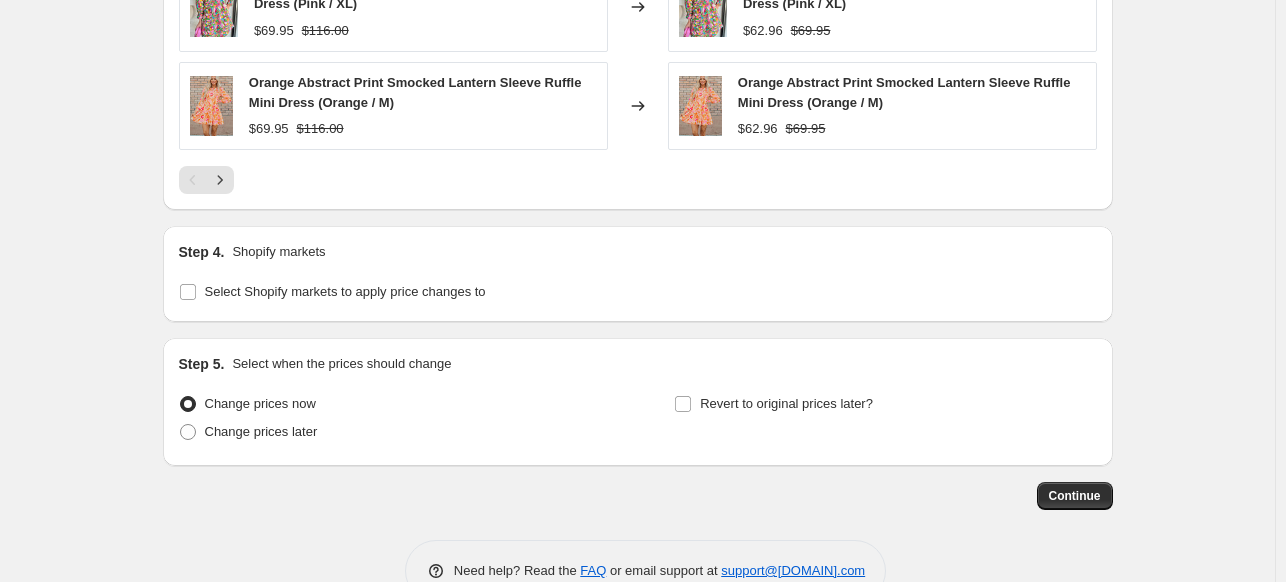 scroll, scrollTop: 1516, scrollLeft: 0, axis: vertical 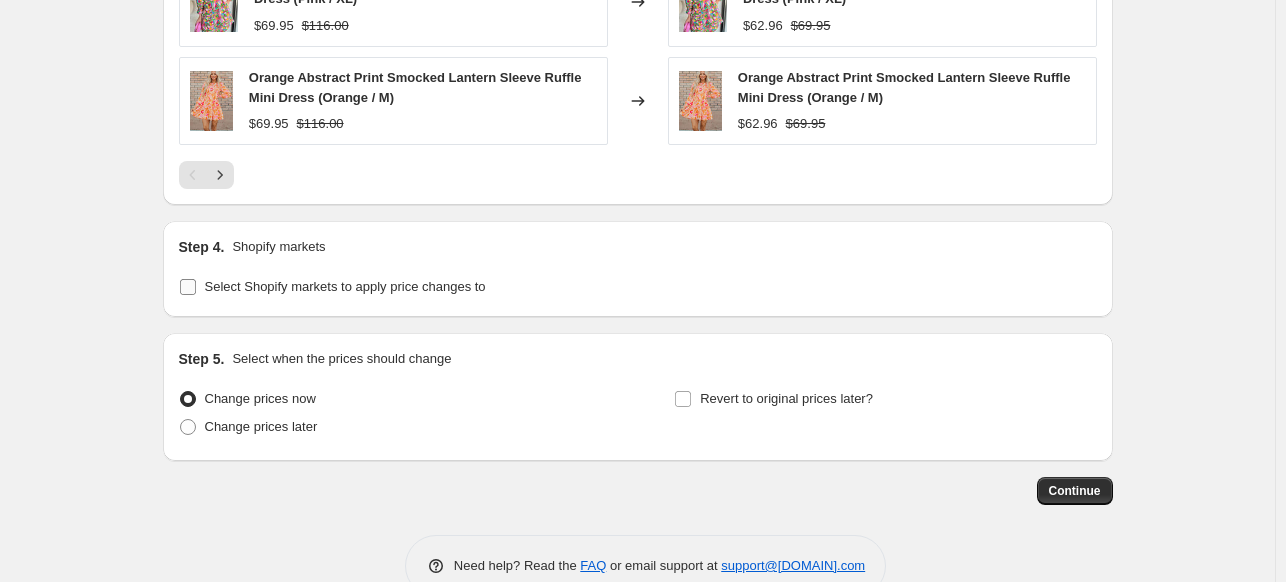 click on "Select Shopify markets to apply price changes to" at bounding box center (345, 286) 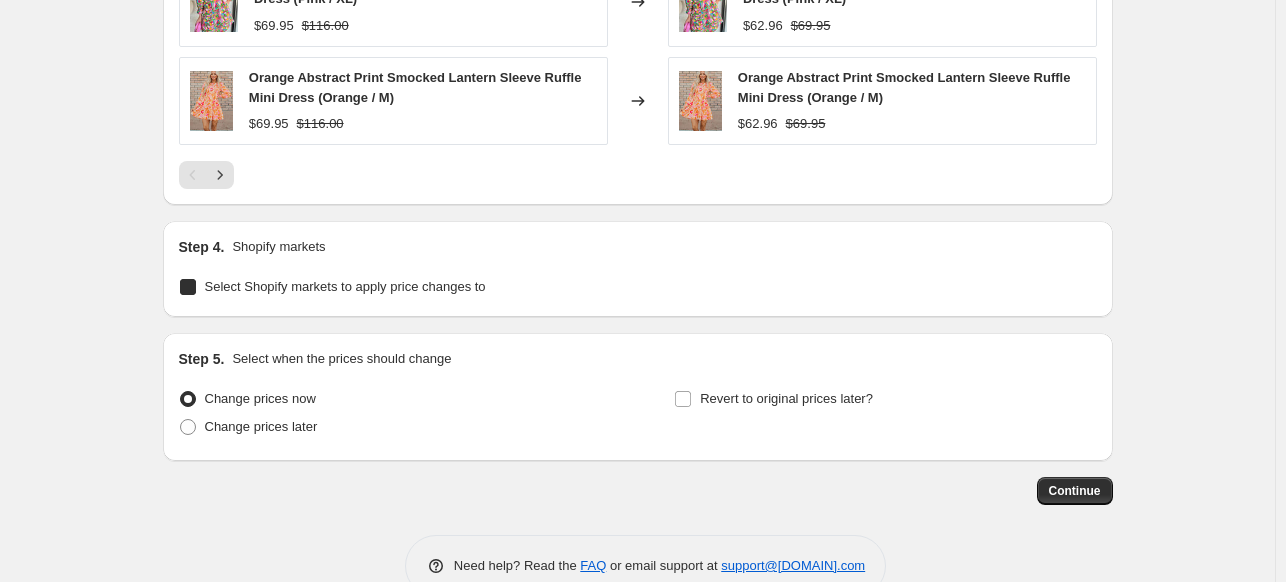 checkbox on "true" 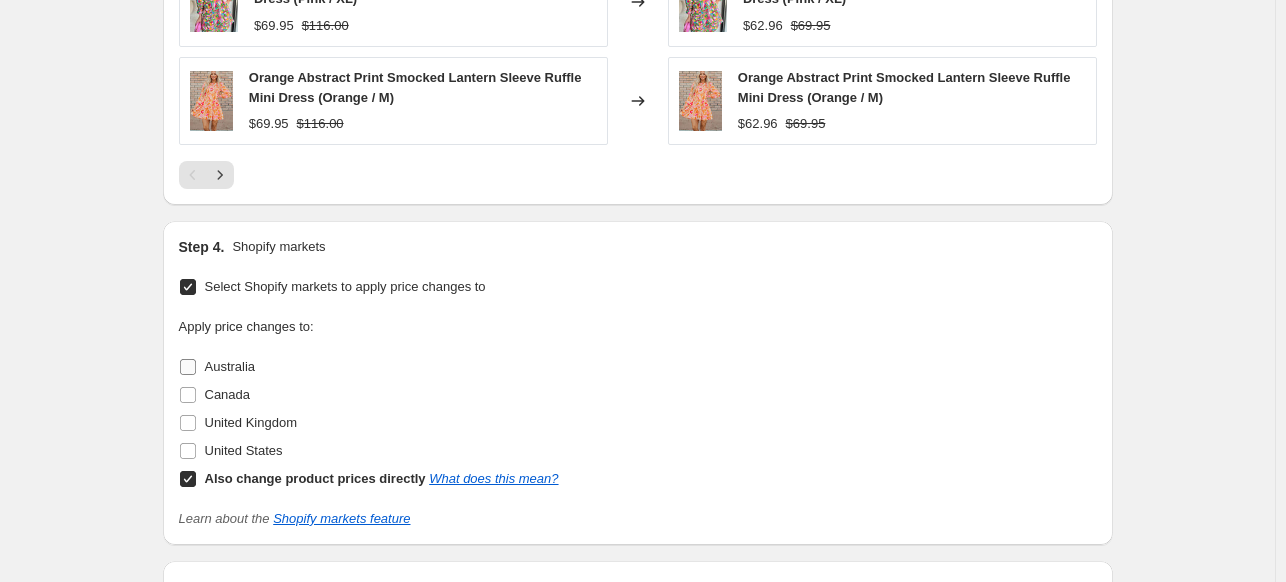 click on "Australia" at bounding box center [230, 366] 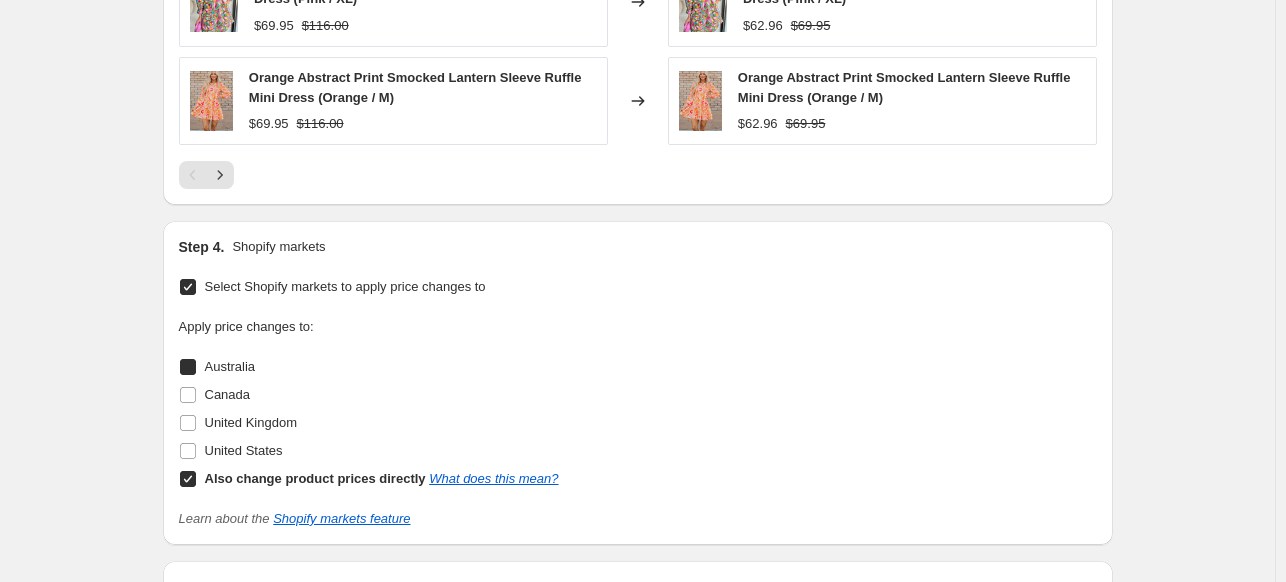 checkbox on "true" 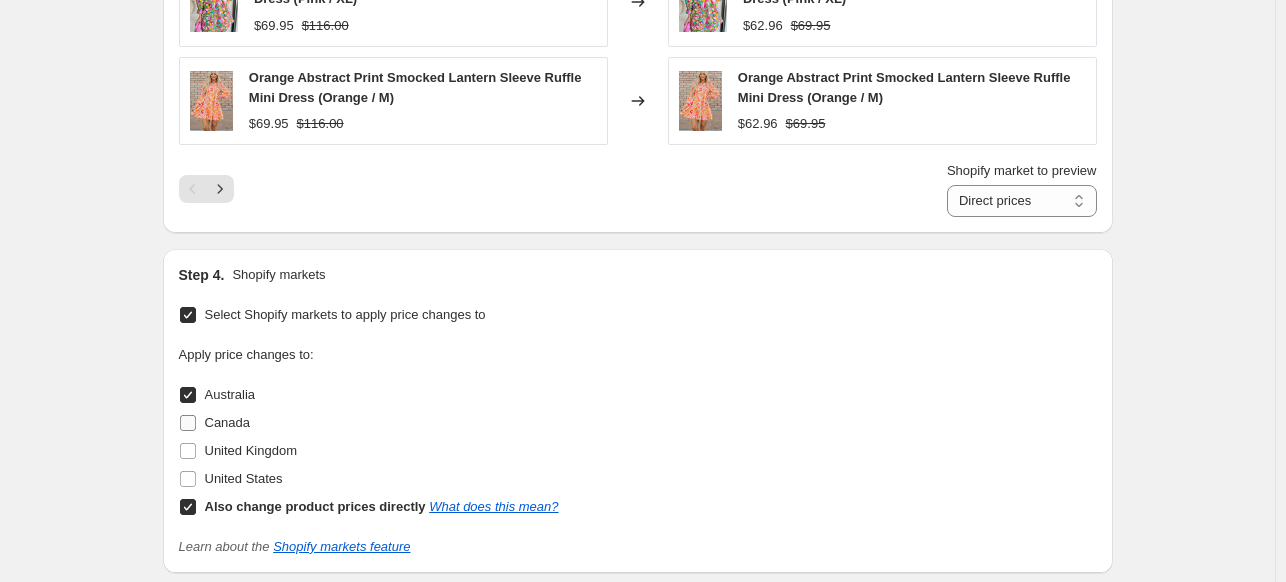 drag, startPoint x: 222, startPoint y: 416, endPoint x: 220, endPoint y: 429, distance: 13.152946 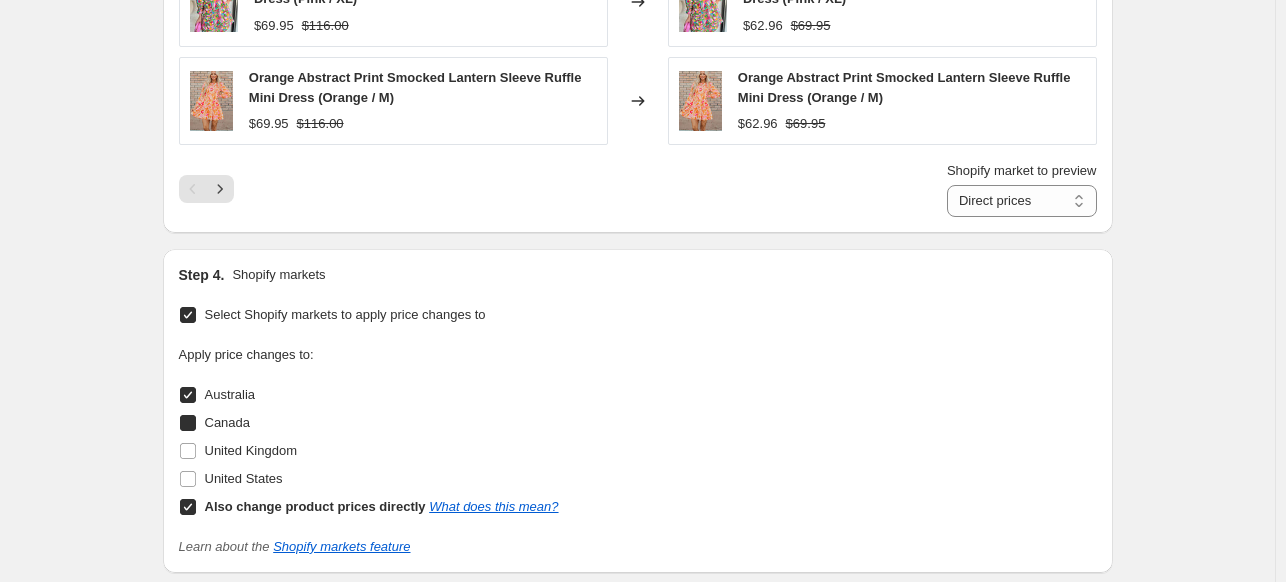 checkbox on "true" 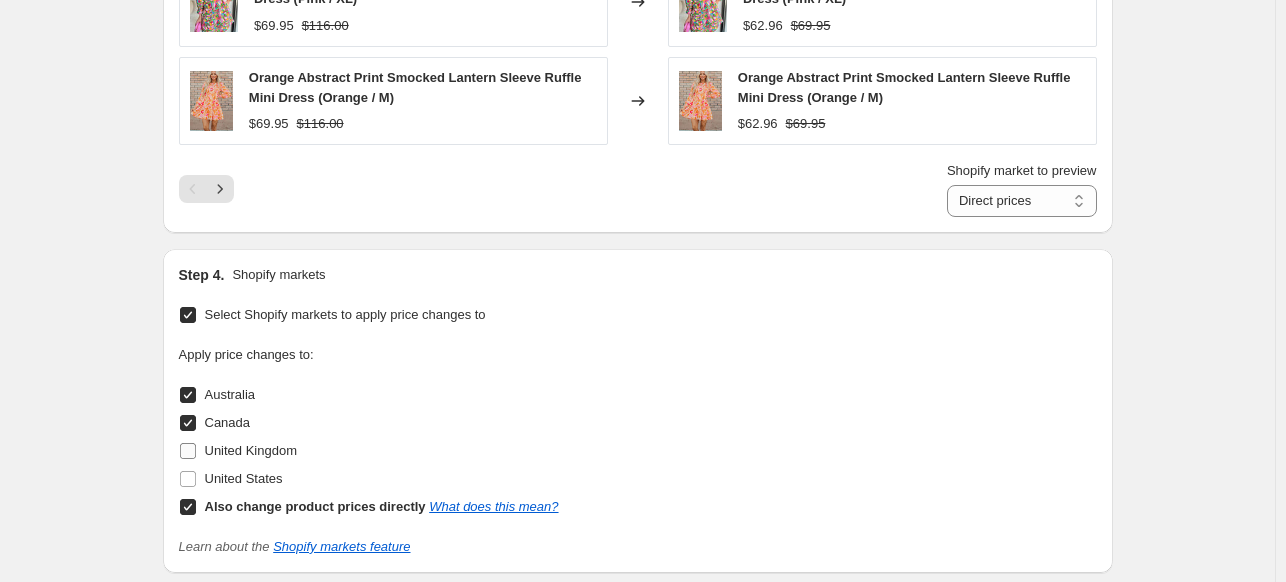 click on "United Kingdom" at bounding box center (251, 451) 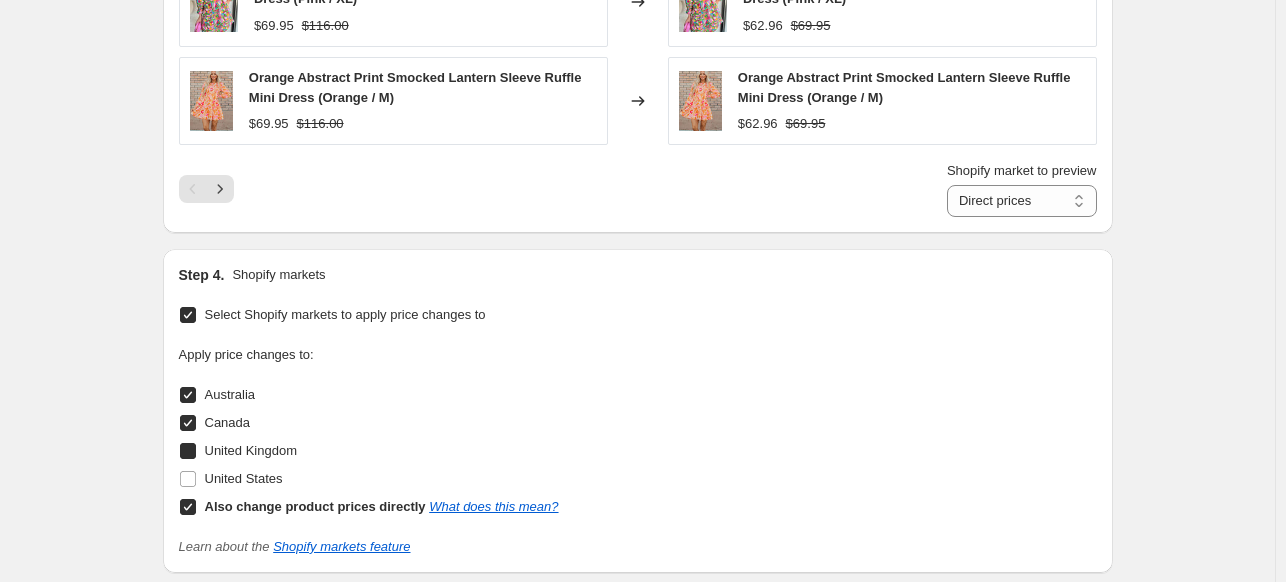 checkbox on "true" 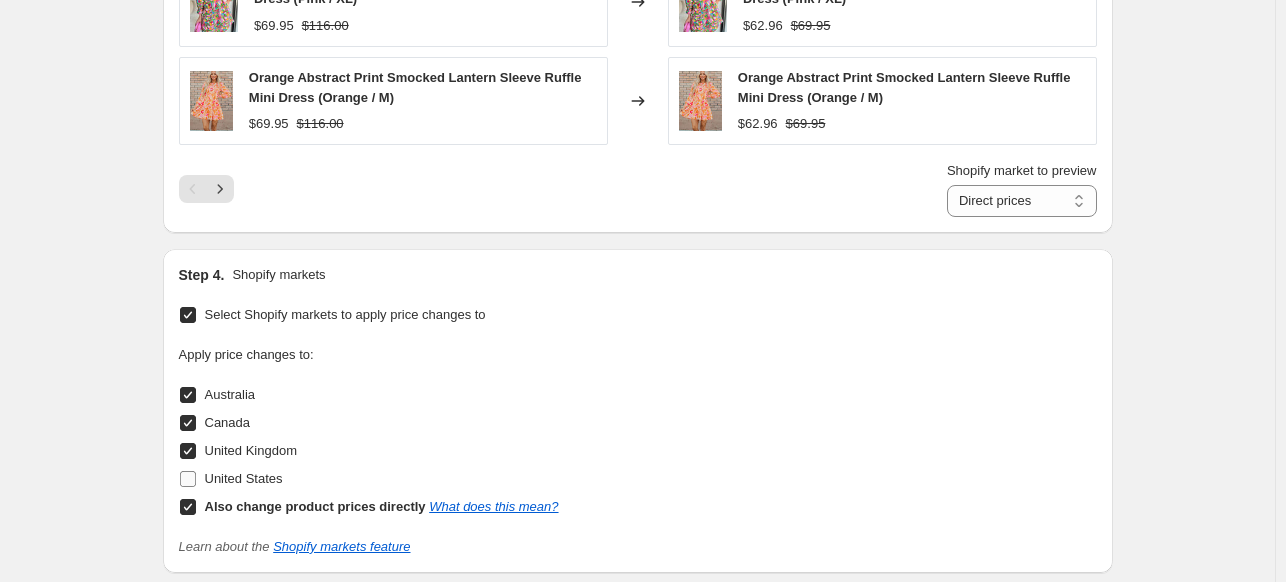 click on "United States" at bounding box center [244, 478] 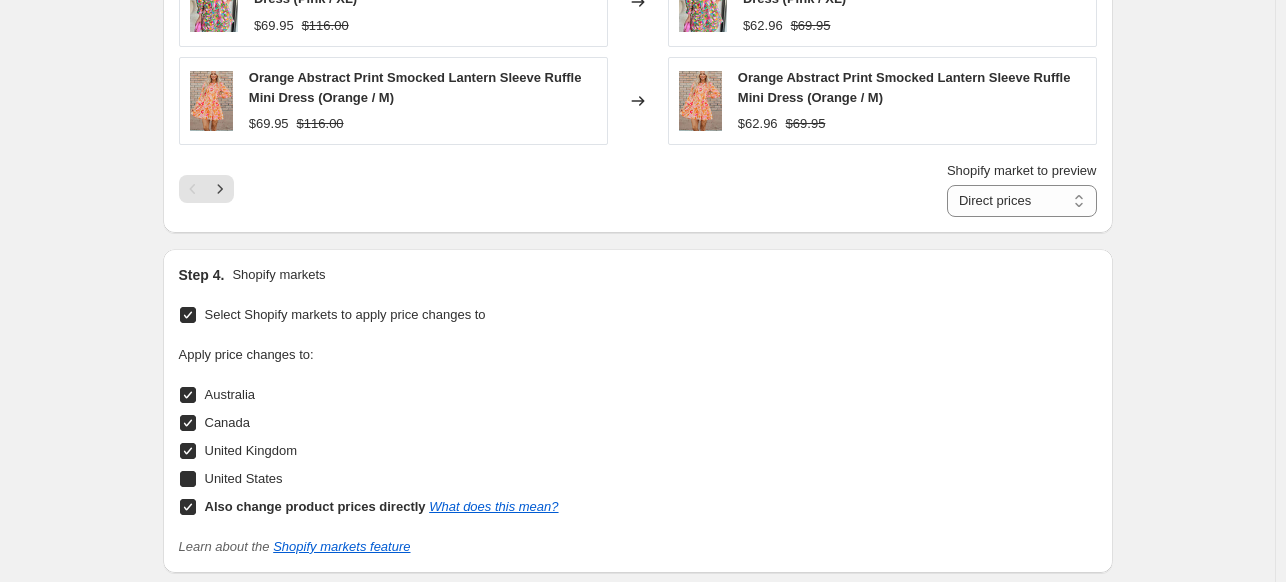checkbox on "true" 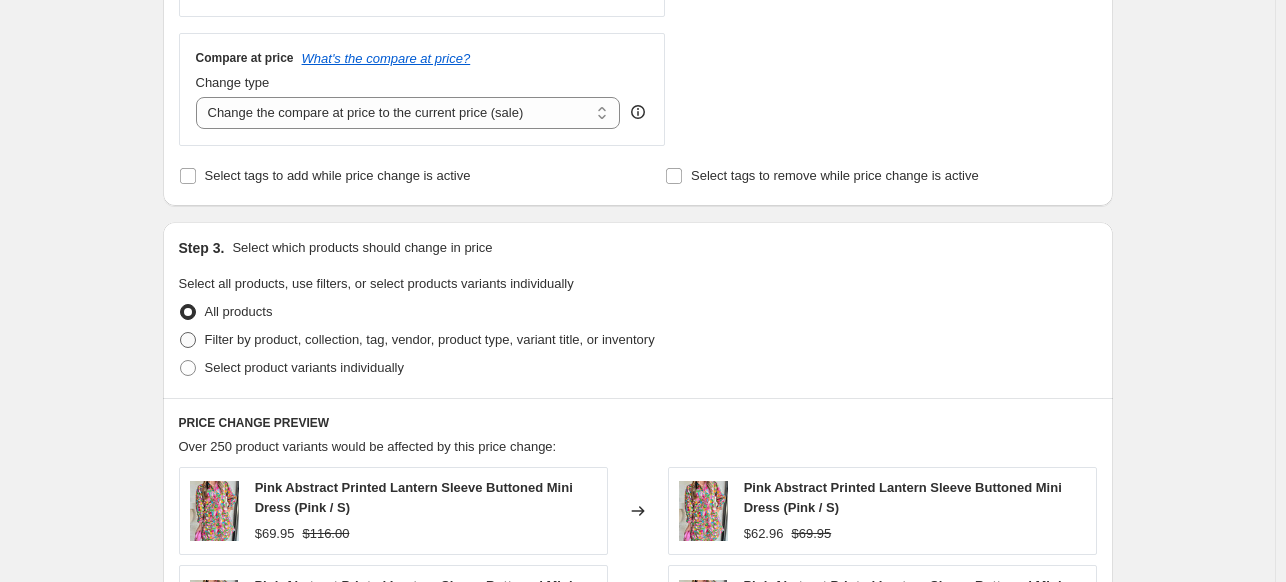 click on "Filter by product, collection, tag, vendor, product type, variant title, or inventory" at bounding box center (430, 339) 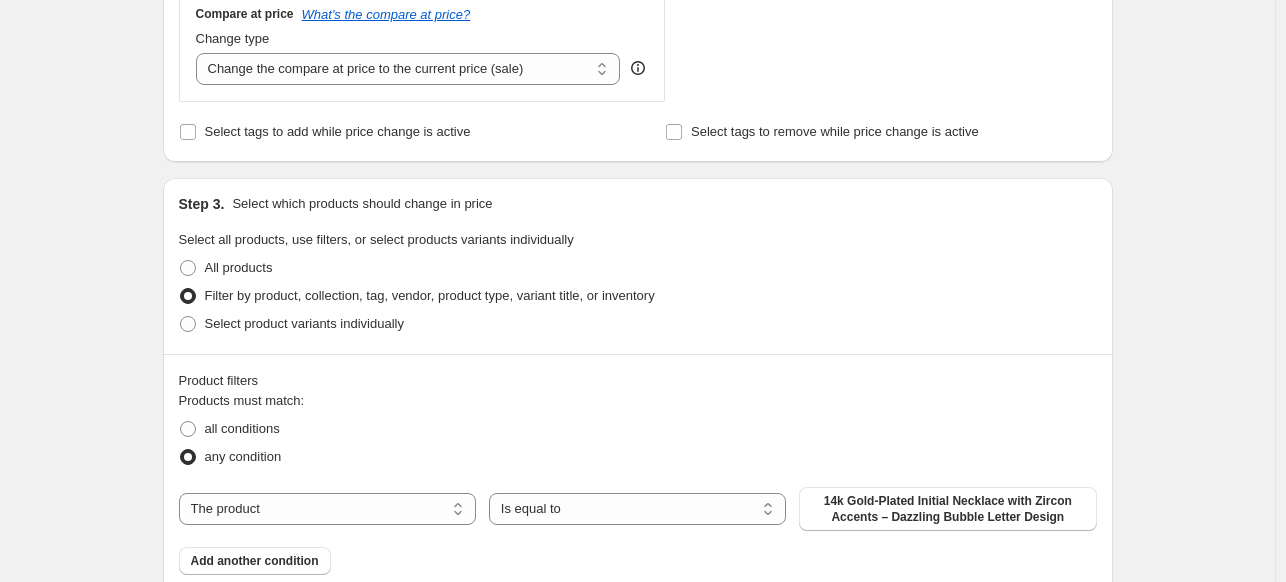 scroll, scrollTop: 920, scrollLeft: 0, axis: vertical 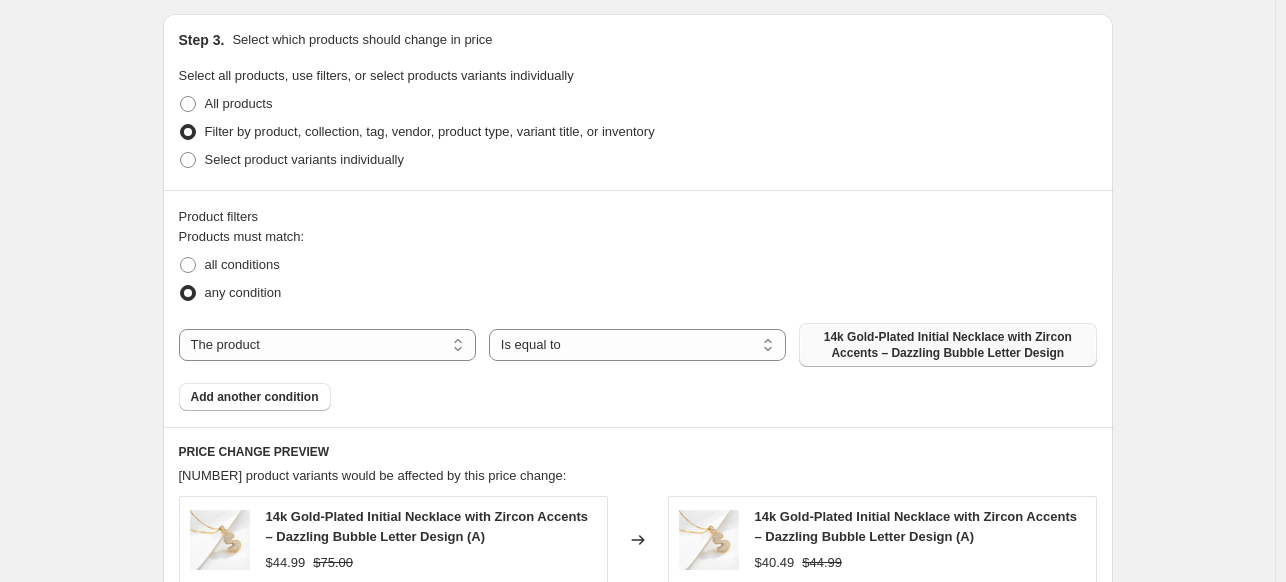 click on "14k Gold-Plated Initial Necklace with Zircon Accents – Dazzling Bubble Letter Design" at bounding box center [947, 345] 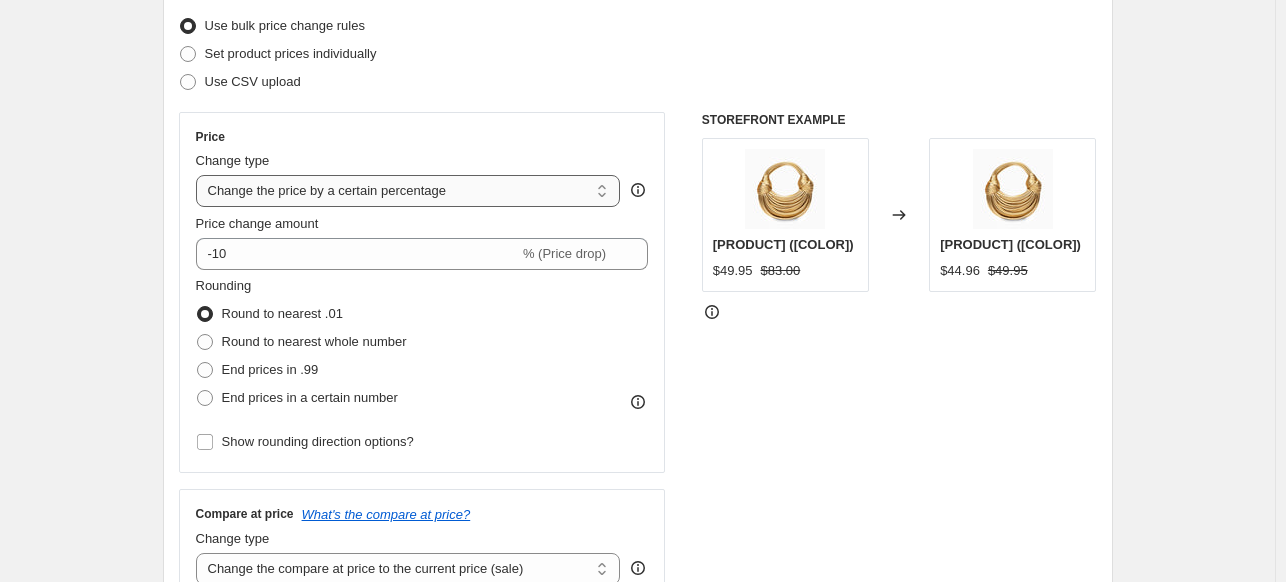 scroll, scrollTop: 256, scrollLeft: 0, axis: vertical 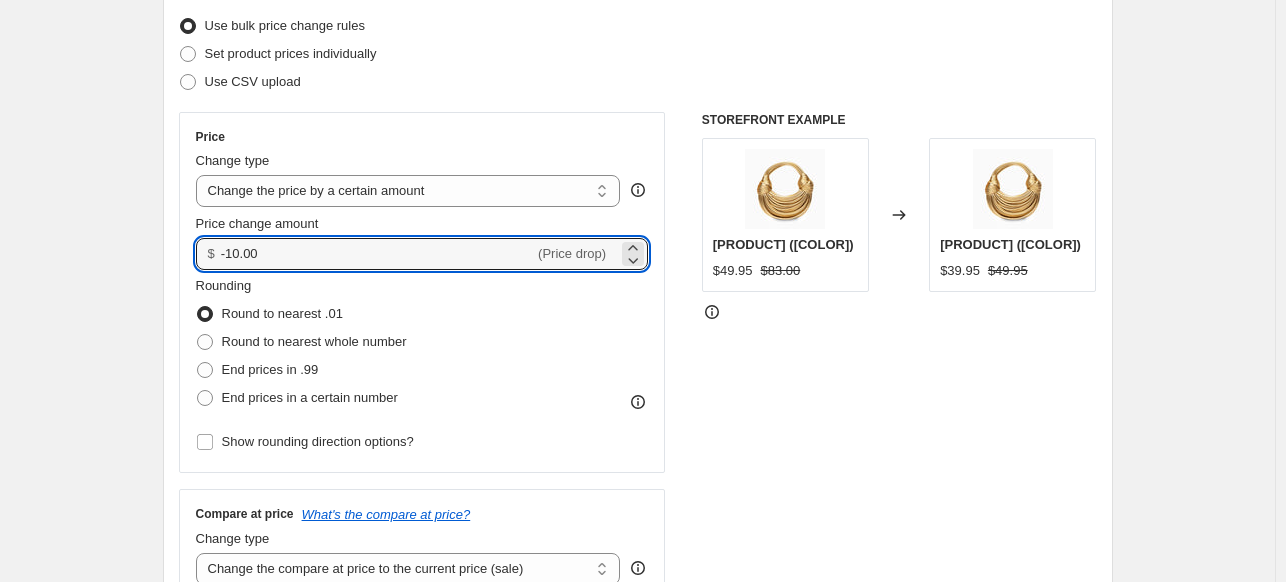 drag, startPoint x: 280, startPoint y: 252, endPoint x: 204, endPoint y: 251, distance: 76.00658 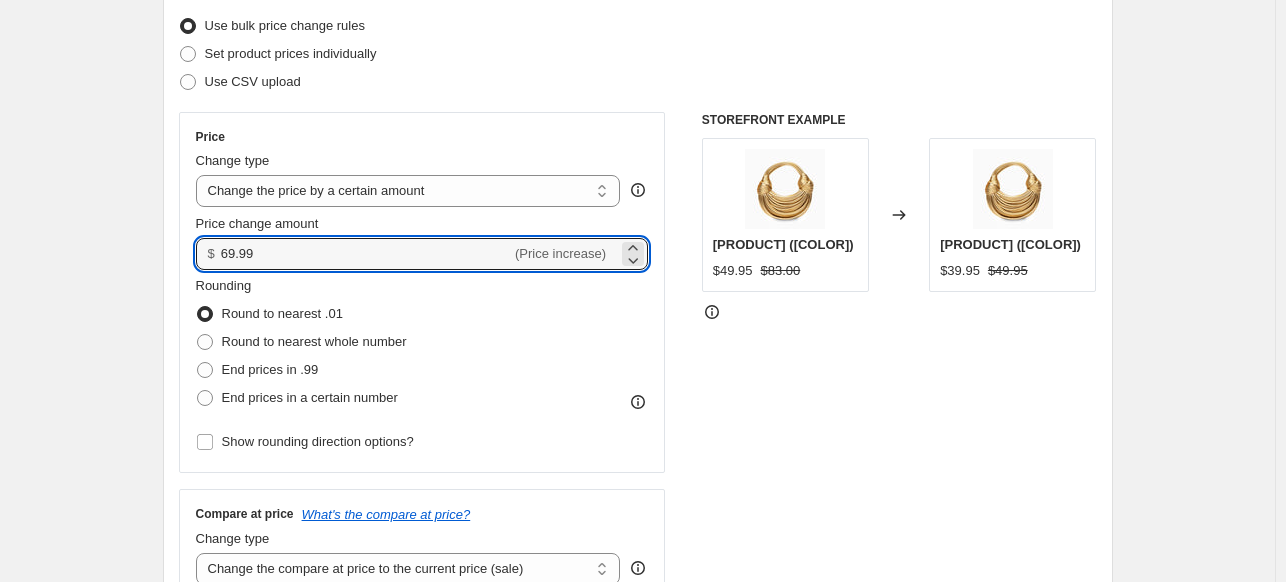 type on "69.99" 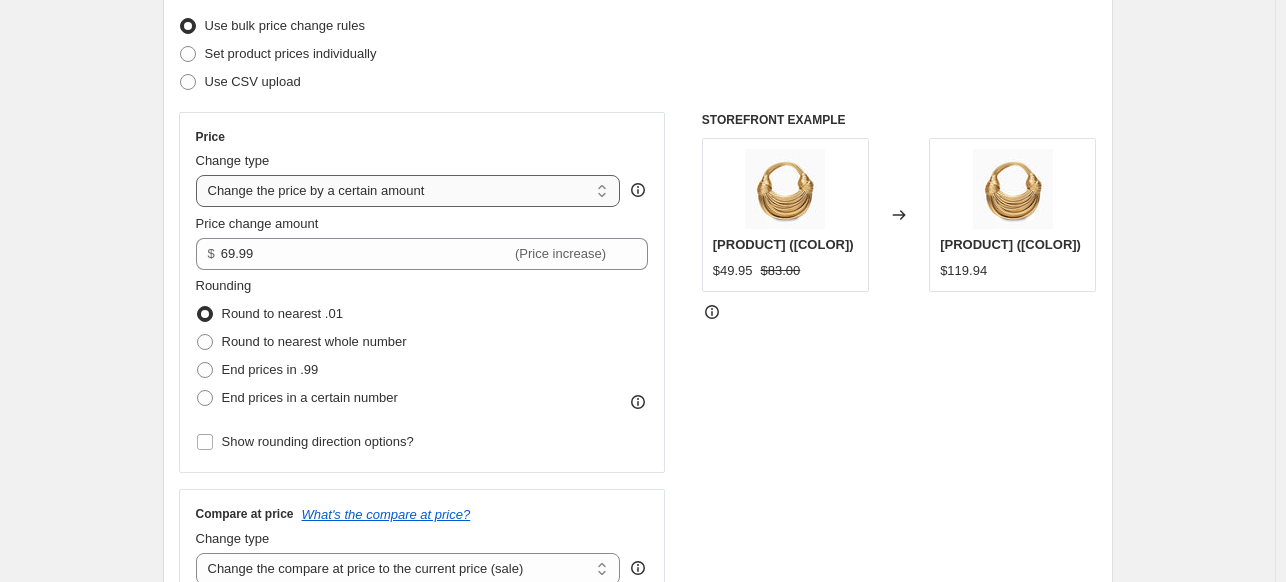 click on "Change the price to a certain amount Change the price by a certain amount Change the price by a certain percentage Change the price to the current compare at price (price before sale) Change the price by a certain amount relative to the compare at price Change the price by a certain percentage relative to the compare at price Don't change the price Change the price by a certain percentage relative to the cost per item Change price to certain cost margin" at bounding box center [408, 191] 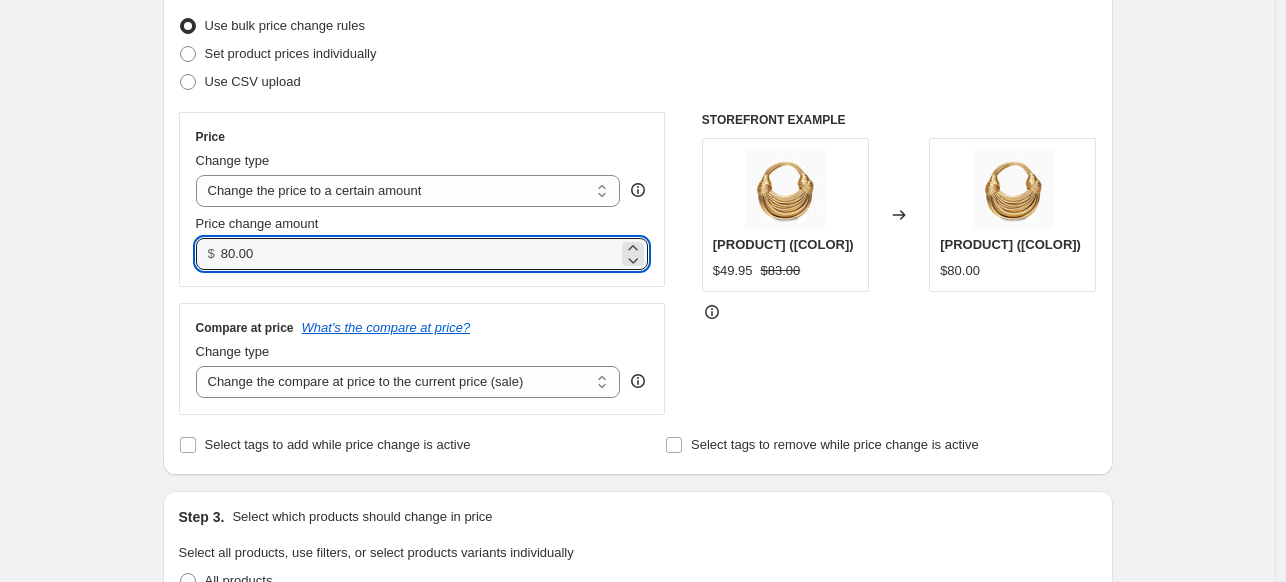 drag, startPoint x: 280, startPoint y: 251, endPoint x: 221, endPoint y: 252, distance: 59.008472 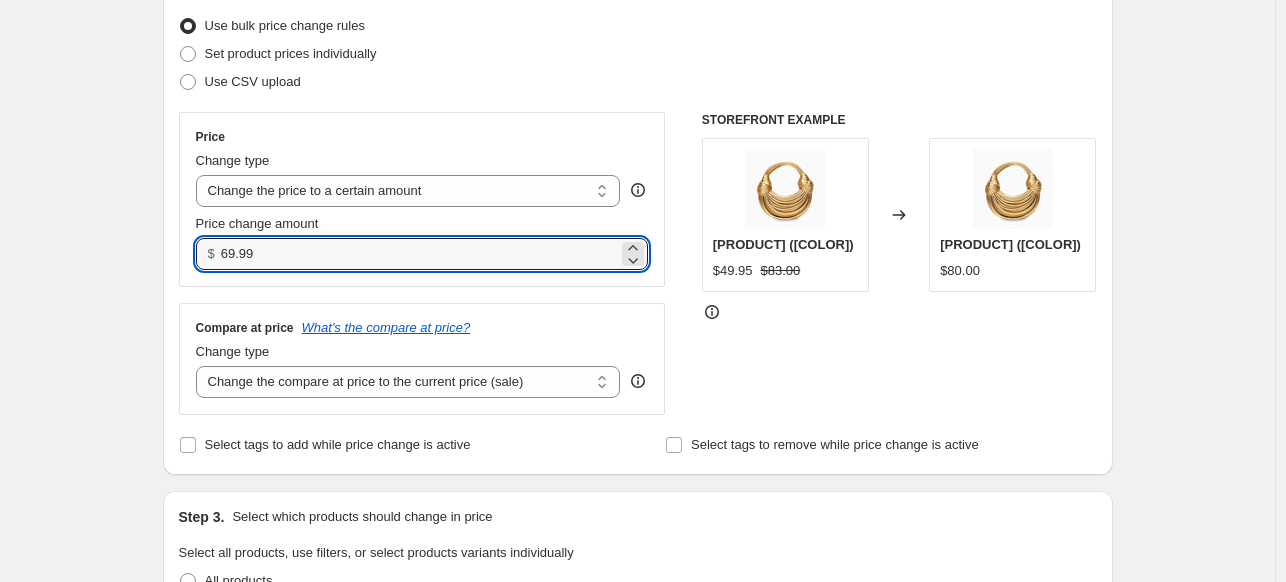 type on "69.99" 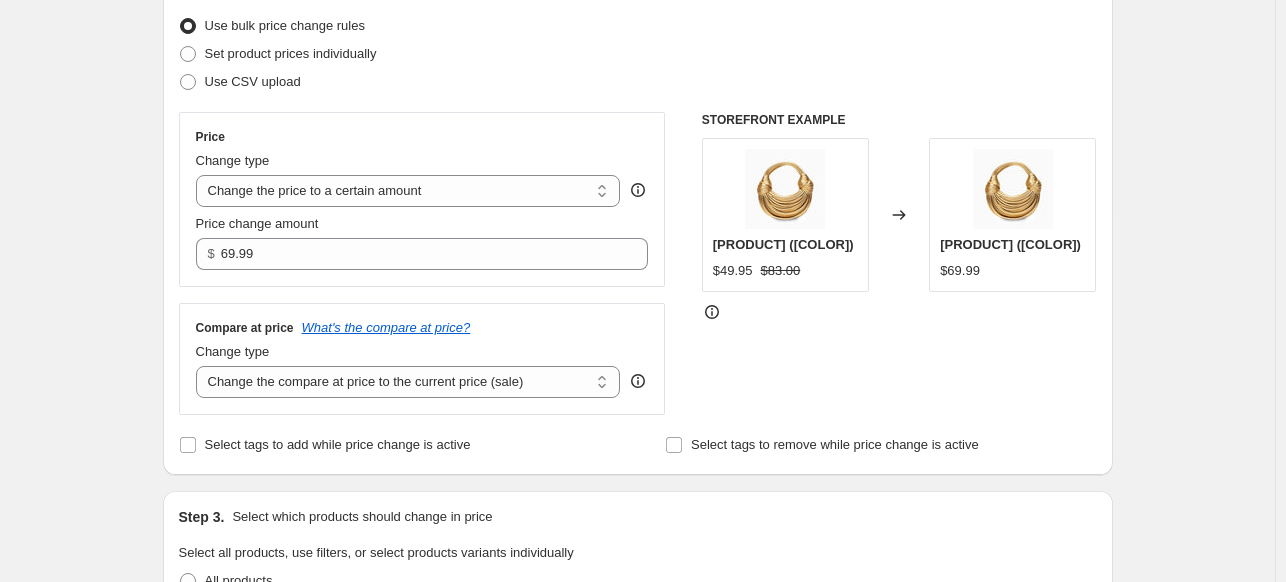 click on "Create new price change job. This page is ready Create new price change job Draft Step 1. Optionally give your price change job a title (eg "March 30% off sale on boots") [DATE], [TIME] Price change job This title is just for internal use, customers won't see it Step 2. Select how the prices should change Use bulk price change rules Set product prices individually Use CSV upload Price Change type Change the price to a certain amount Change the price by a certain amount Change the price by a certain percentage Change the price to the current compare at price (price before sale) Change the price by a certain amount relative to the compare at price Change the price by a certain percentage relative to the compare at price Don't change the price Change the price by a certain percentage relative to the cost per item Change price to certain cost margin Change the price to a certain amount Price change amount $ [PRICE] Compare at price What's the compare at price? Change type Don't change the compare at price" at bounding box center (637, 809) 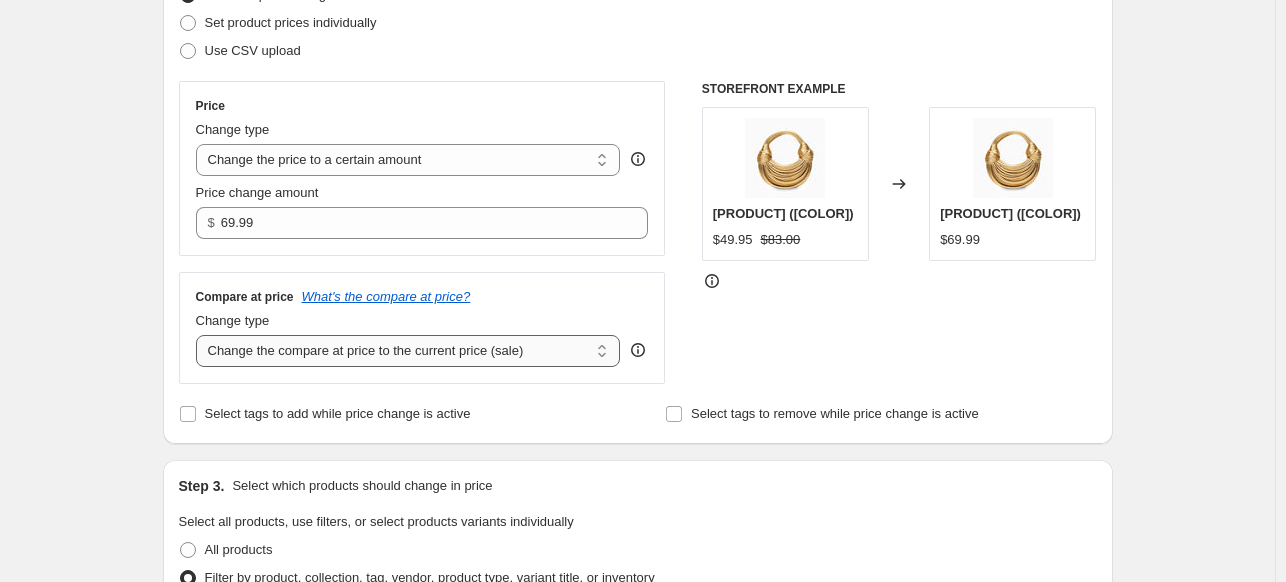 scroll, scrollTop: 288, scrollLeft: 0, axis: vertical 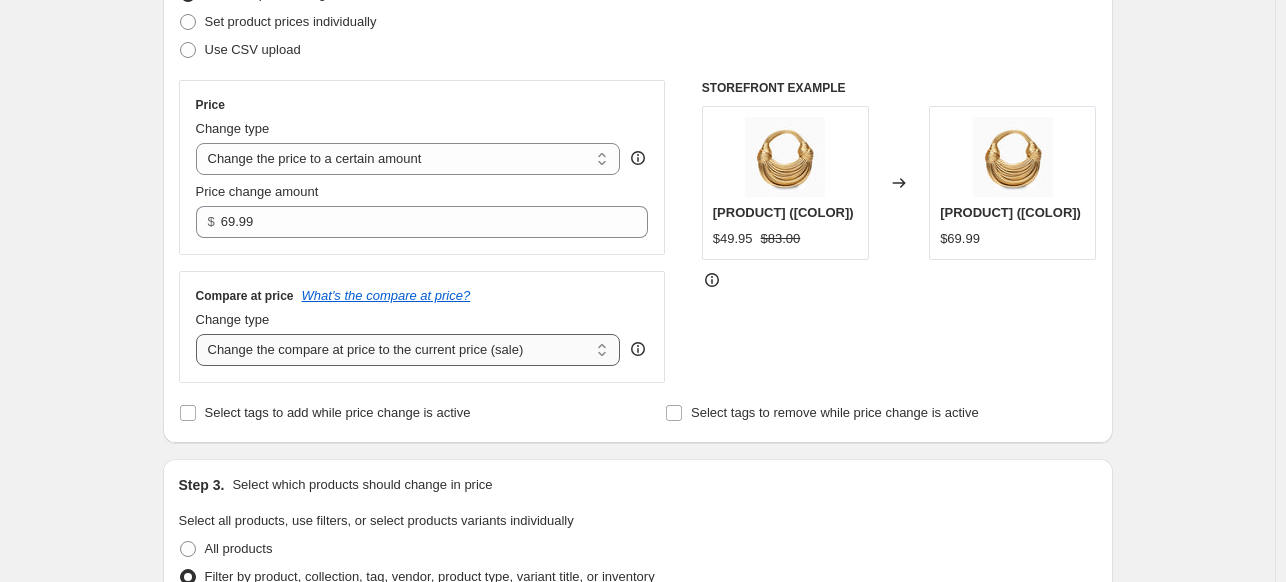 click on "Change the compare at price to the current price (sale) Change the compare at price to a certain amount Change the compare at price by a certain amount Change the compare at price by a certain percentage Change the compare at price by a certain amount relative to the actual price Change the compare at price by a certain percentage relative to the actual price Don't change the compare at price Remove the compare at price" at bounding box center (408, 350) 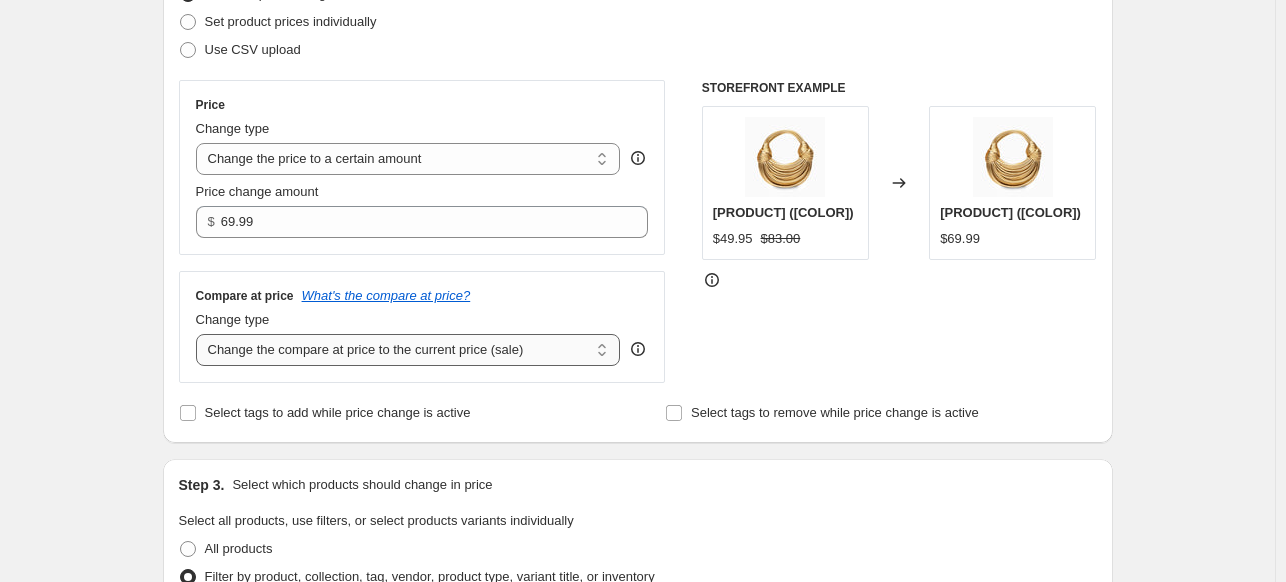 select on "pp" 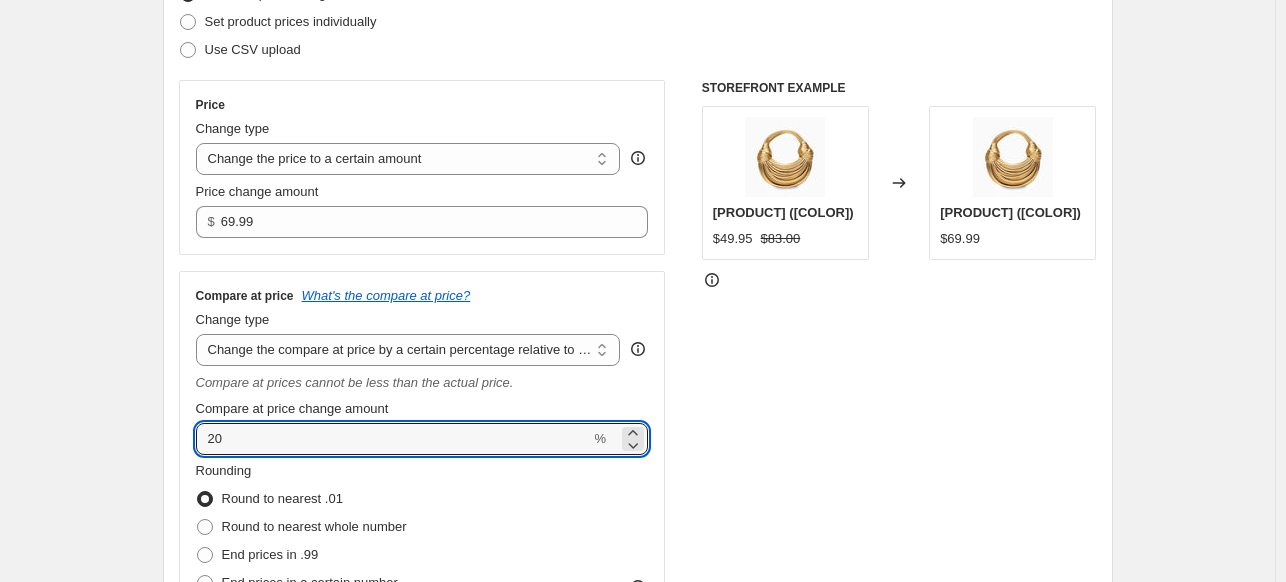drag, startPoint x: 247, startPoint y: 435, endPoint x: 170, endPoint y: 435, distance: 77 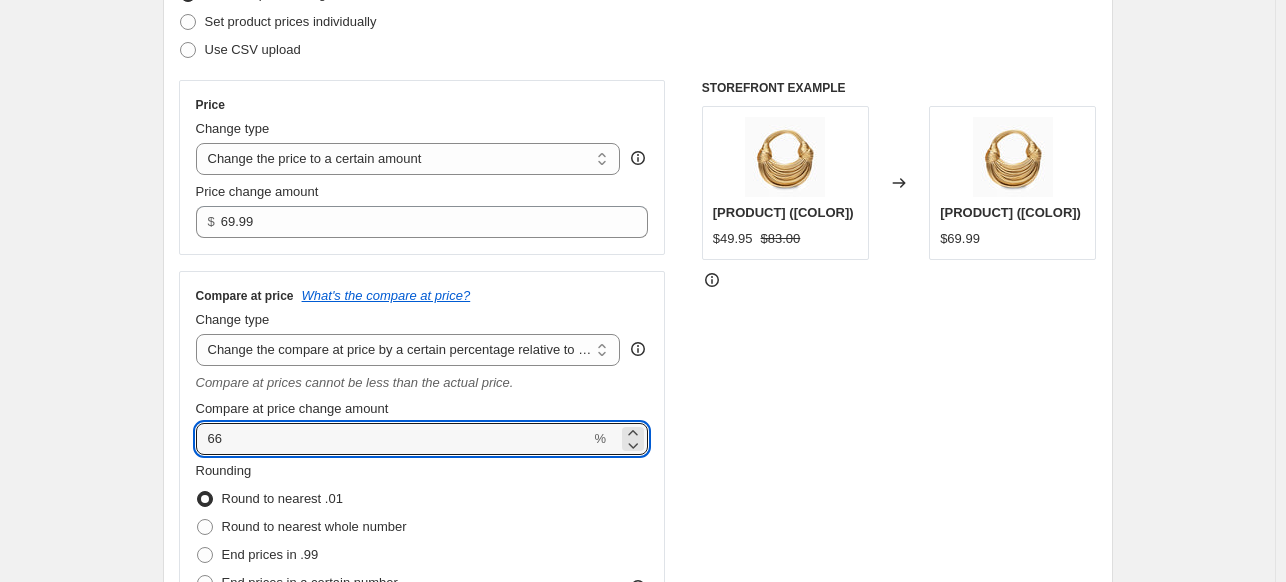 click on "Create new price change job. This page is ready Create new price change job Draft Step 1. Optionally give your price change job a title (eg "March 30% off sale on boots") [DATE], [TIME] Price change job This title is just for internal use, customers won't see it Step 2. Select how the prices should change Use bulk price change rules Set product prices individually Use CSV upload Price Change type Change the price to a certain amount Change the price by a certain amount Change the price by a certain percentage Change the price to the current compare at price (price before sale) Change the price by a certain amount relative to the compare at price Change the price by a certain percentage relative to the compare at price Don't change the price Change the price by a certain percentage relative to the cost per item Change price to certain cost margin Change the price to a certain amount Price change amount $ [PRICE] Compare at price What's the compare at price? Change type Don't change the compare at price" at bounding box center (638, 914) 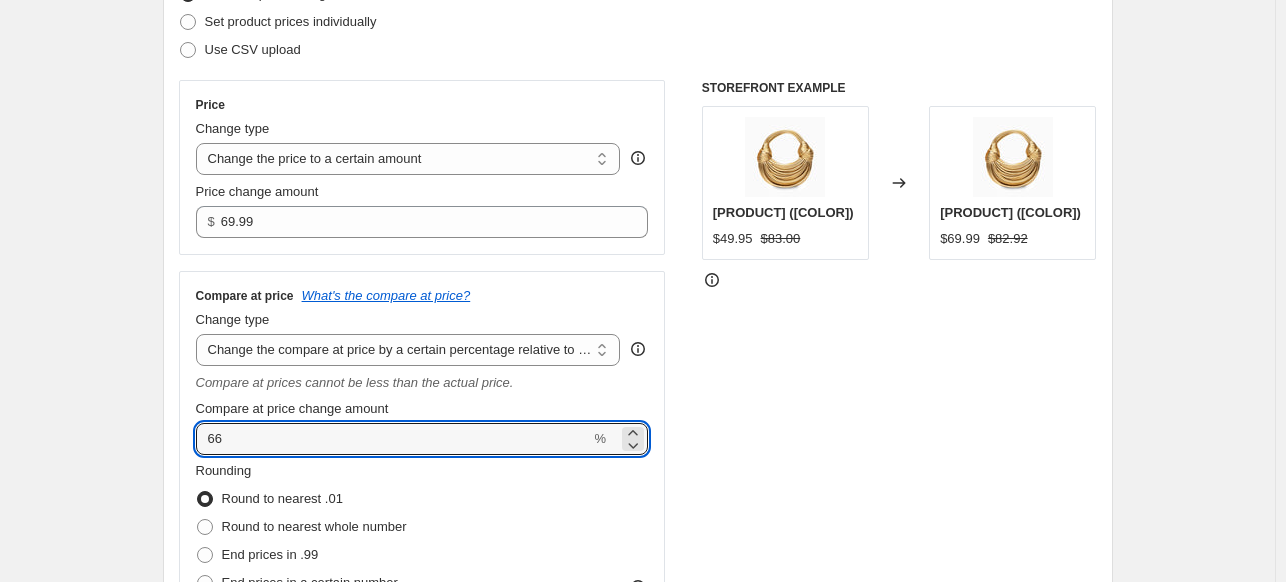 drag, startPoint x: 248, startPoint y: 432, endPoint x: 164, endPoint y: 433, distance: 84.00595 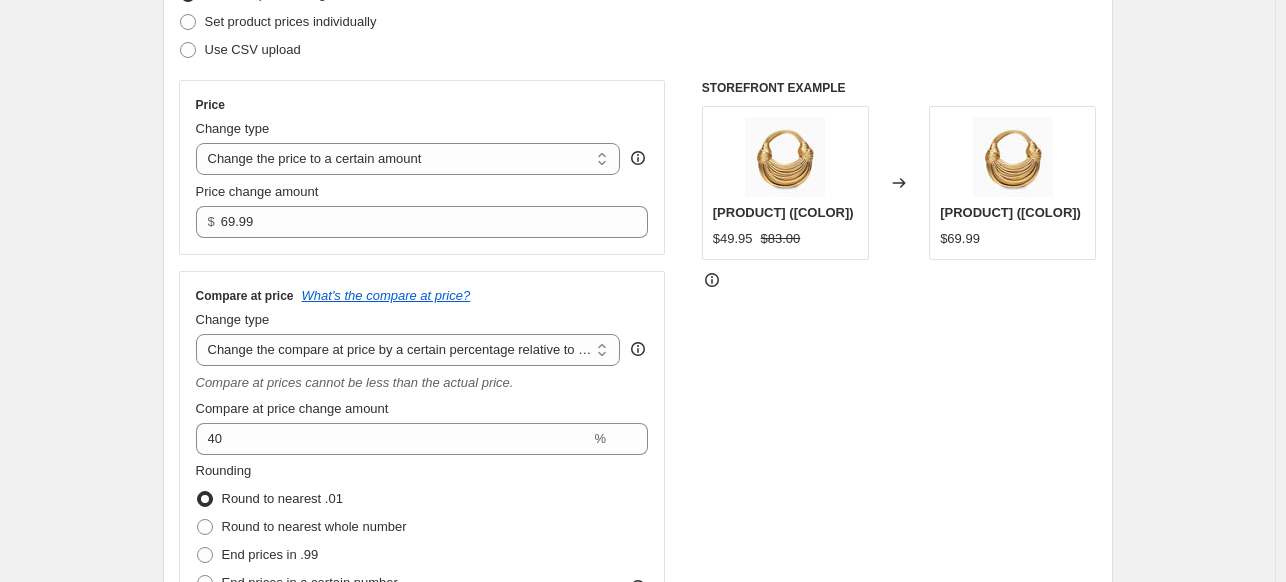 click on "Step 1. Optionally give your price change job a title (eg "March 30% off sale on boots") [DATE], [TIME] Price change job This title is just for internal use, customers won't see it Step 2. Select how the prices should change Use bulk price change rules Set product prices individually Use CSV upload Price Change type Change the price to a certain amount Change the price by a certain amount Change the price by a certain percentage Change the price to the current compare at price (price before sale) Change the price by a certain amount relative to the compare at price Change the price by a certain percentage relative to the compare at price Don't change the price Change the price by a certain percentage relative to the cost per item Change price to certain cost margin Change the price to a certain amount Price change amount $ [PRICE] Compare at price What's the compare at price? Change type Change the compare at price to the current price (sale) Change the compare at price to a certain amount [PERCENTAGE] % $[PRICE]" at bounding box center (630, 883) 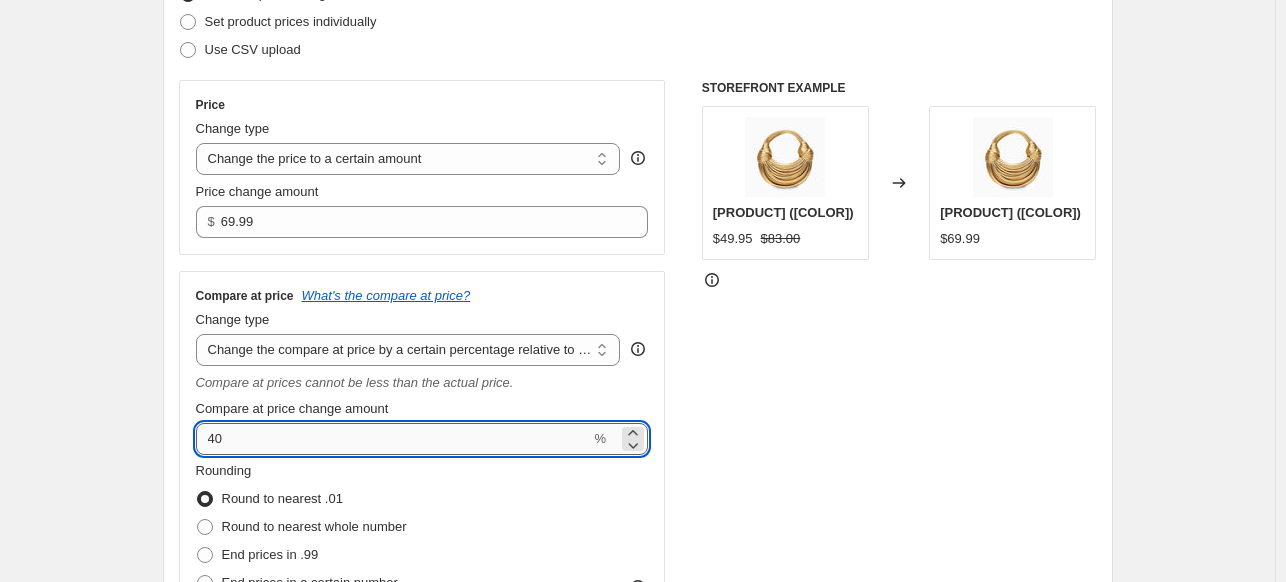 drag, startPoint x: 267, startPoint y: 440, endPoint x: 206, endPoint y: 442, distance: 61.03278 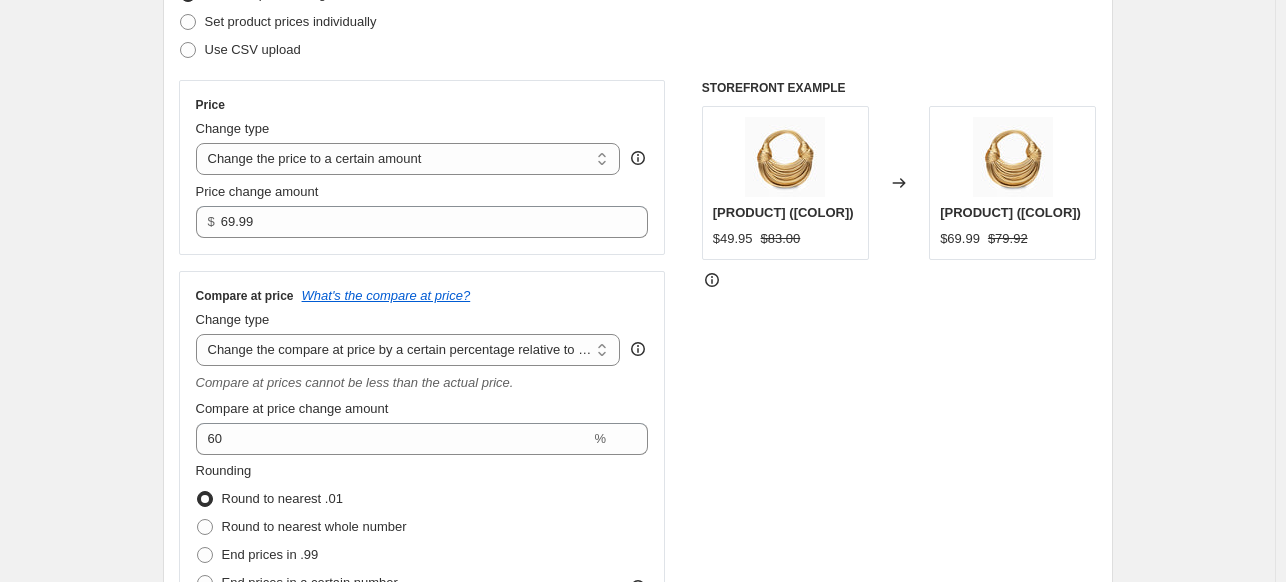 click on "Step 2. Select how the prices should change Use bulk price change rules Set product prices individually Use CSV upload Price Change type Change the price to a certain amount Change the price by a certain amount Change the price by a certain percentage Change the price to the current compare at price (price before sale) Change the price by a certain amount relative to the compare at price Change the price by a certain percentage relative to the compare at price Don't change the price Change the price by a certain percentage relative to the cost per item Change price to certain cost margin Change the price to a certain amount Price change amount $ [PRICE] Compare at price What's the compare at price? Change type Change the compare at price to the current price (sale) Change the compare at price to a certain amount Change the compare at price by a certain amount Change the compare at price by a certain percentage Change the compare at price by a certain amount relative to the actual price [PERCENTAGE] % $[PRICE]" at bounding box center (638, 323) 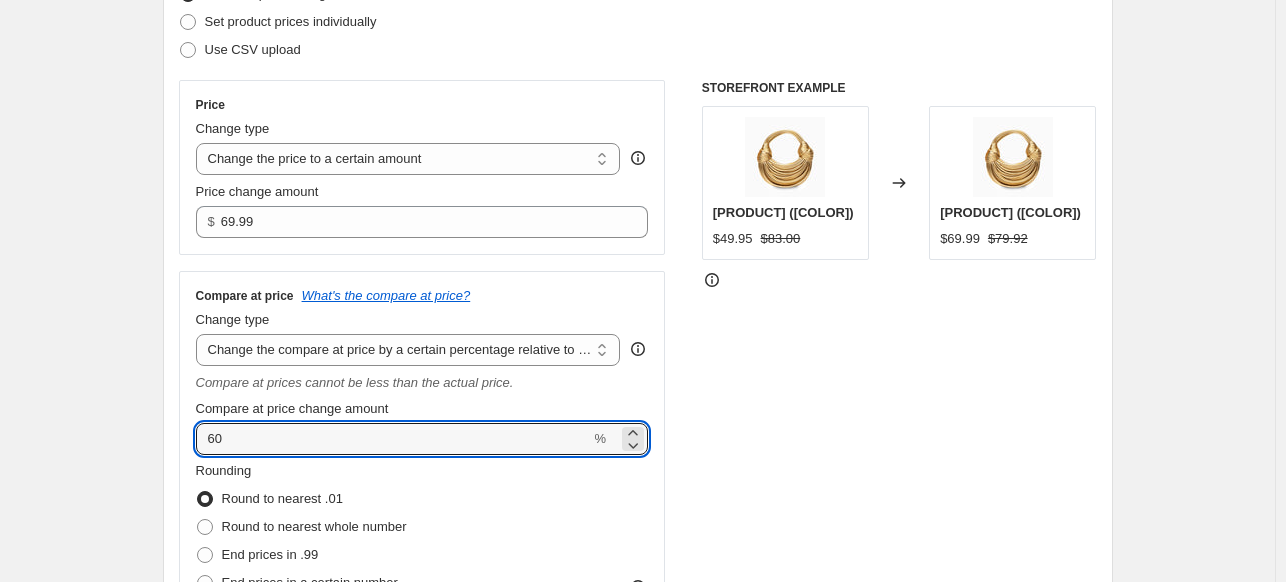drag, startPoint x: 257, startPoint y: 439, endPoint x: 129, endPoint y: 439, distance: 128 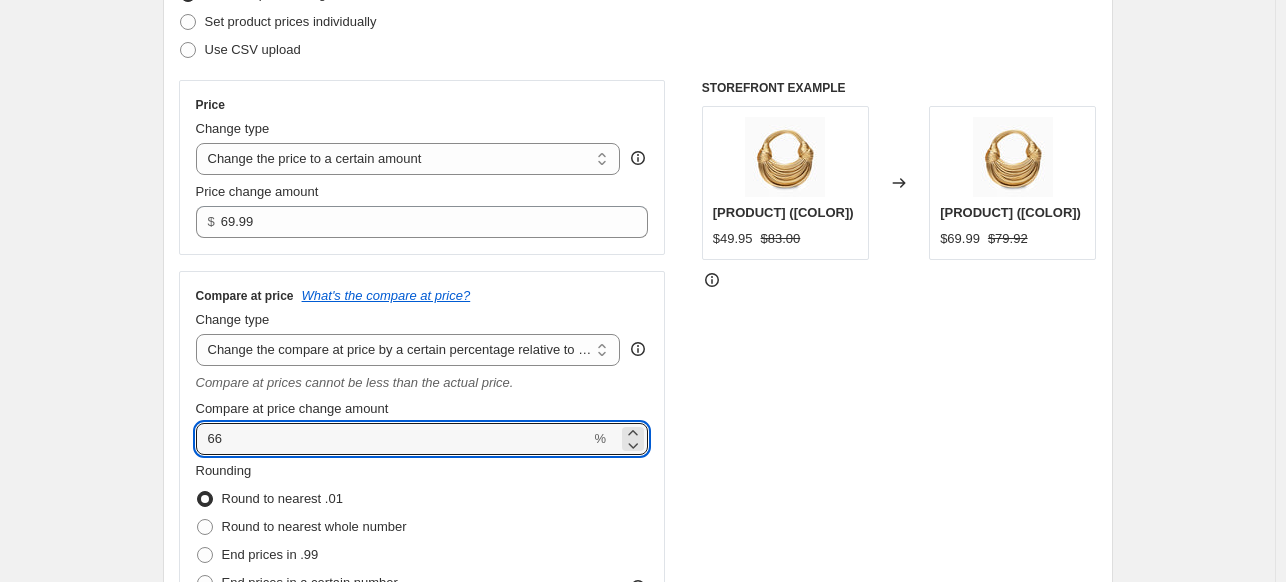 type on "66" 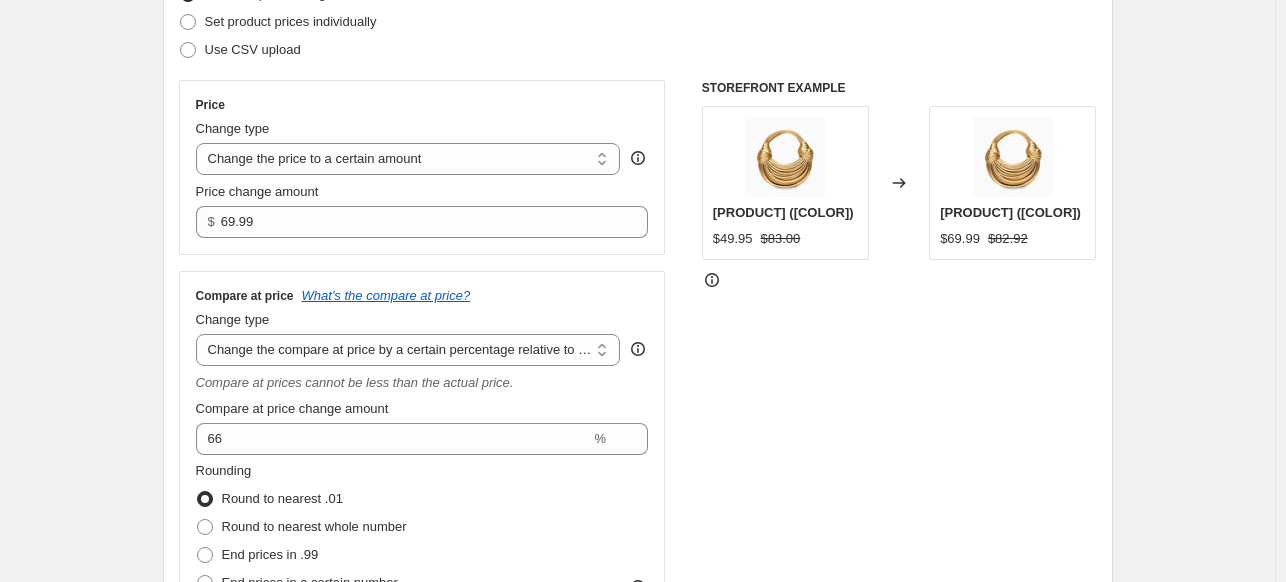 click on "Create new price change job. This page is ready Create new price change job Draft Step 1. Optionally give your price change job a title (eg "March 30% off sale on boots") [DATE], [TIME] Price change job This title is just for internal use, customers won't see it Step 2. Select how the prices should change Use bulk price change rules Set product prices individually Use CSV upload Price Change type Change the price to a certain amount Change the price by a certain amount Change the price by a certain percentage Change the price to the current compare at price (price before sale) Change the price by a certain amount relative to the compare at price Change the price by a certain percentage relative to the compare at price Don't change the price Change the price by a certain percentage relative to the cost per item Change price to certain cost margin Change the price to a certain amount Price change amount $ [PRICE] Compare at price What's the compare at price? Change type Don't change the compare at price" at bounding box center (637, 914) 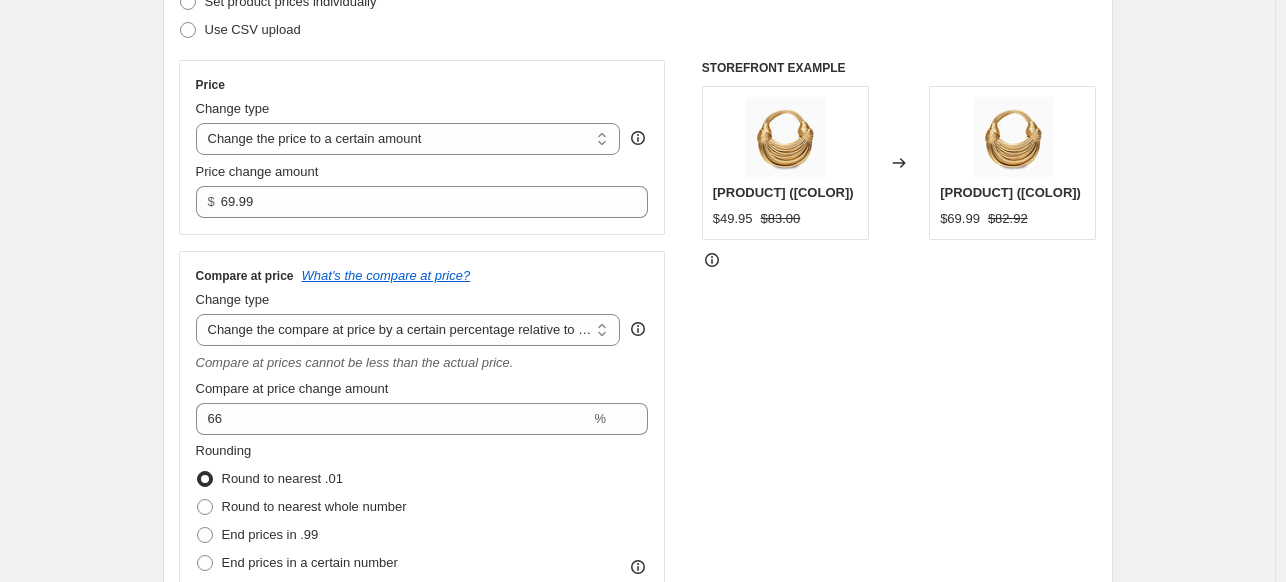 scroll, scrollTop: 310, scrollLeft: 0, axis: vertical 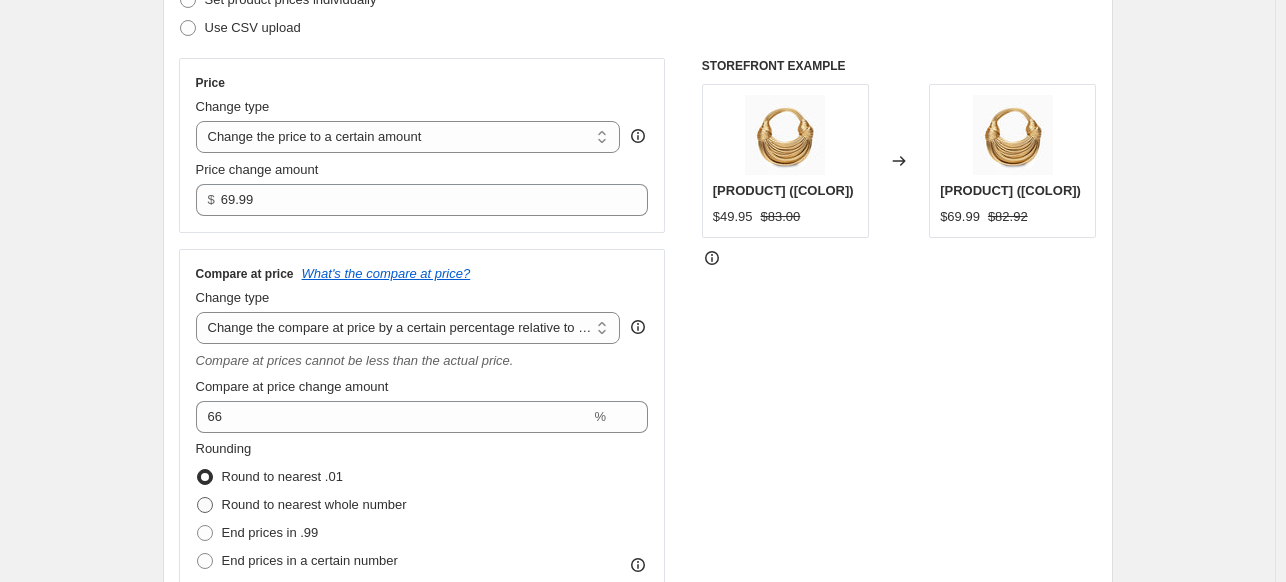 click on "Round to nearest whole number" at bounding box center (314, 504) 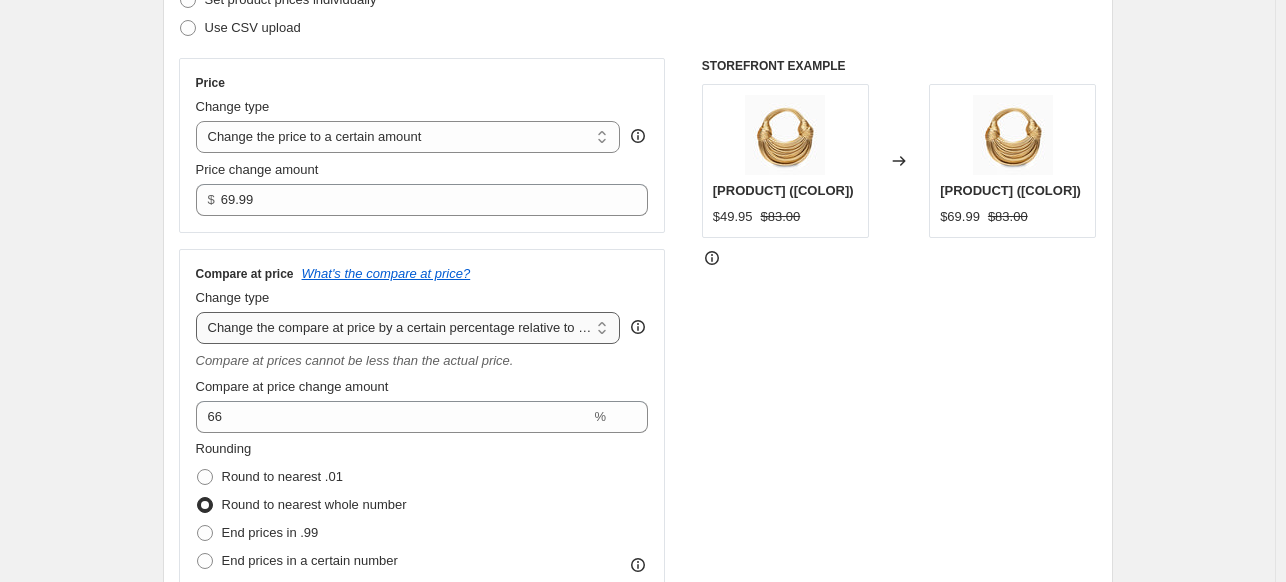click on "Change the compare at price to the current price (sale) Change the compare at price to a certain amount Change the compare at price by a certain amount Change the compare at price by a certain percentage Change the compare at price by a certain amount relative to the actual price Change the compare at price by a certain percentage relative to the actual price Don't change the compare at price Remove the compare at price" at bounding box center [408, 328] 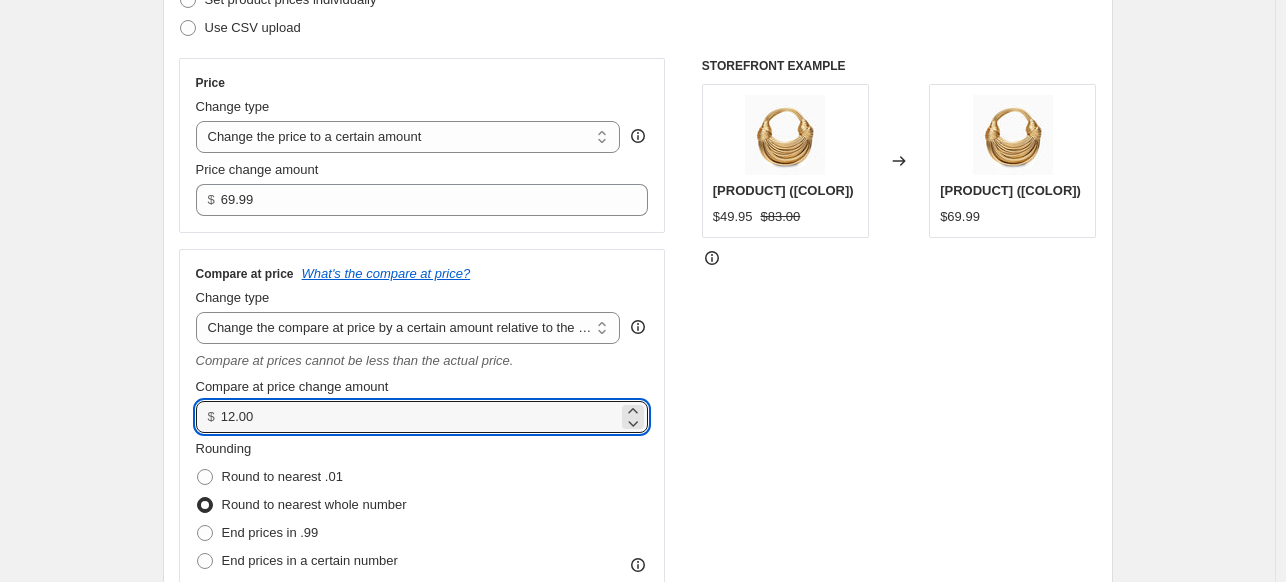 drag, startPoint x: 299, startPoint y: 414, endPoint x: 144, endPoint y: 413, distance: 155.00322 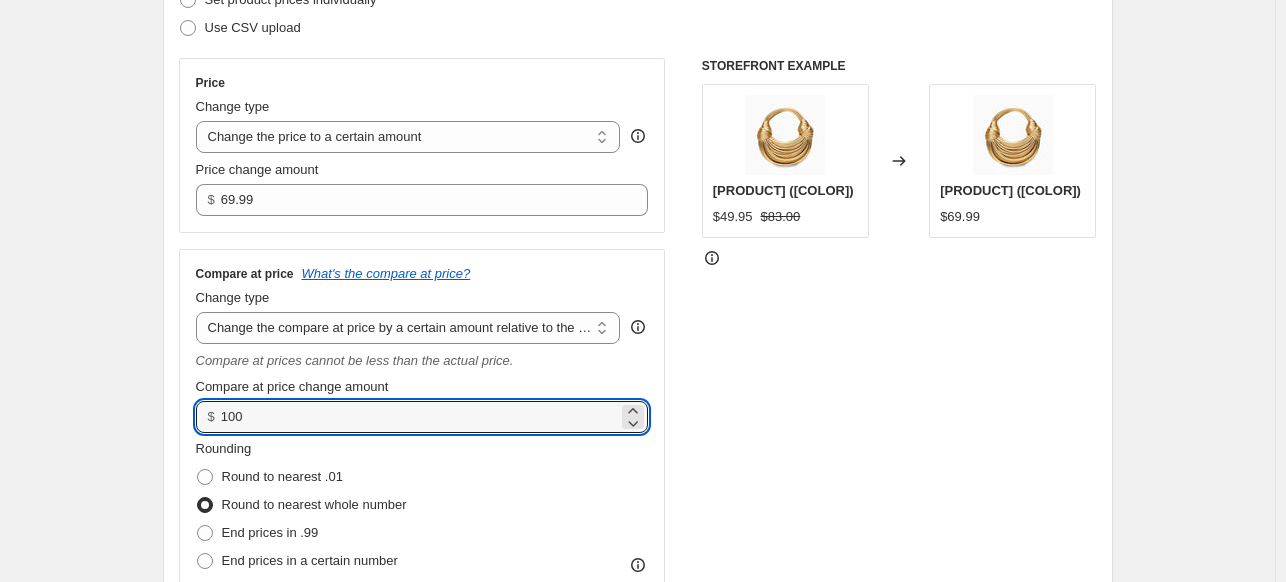 type on "100.00" 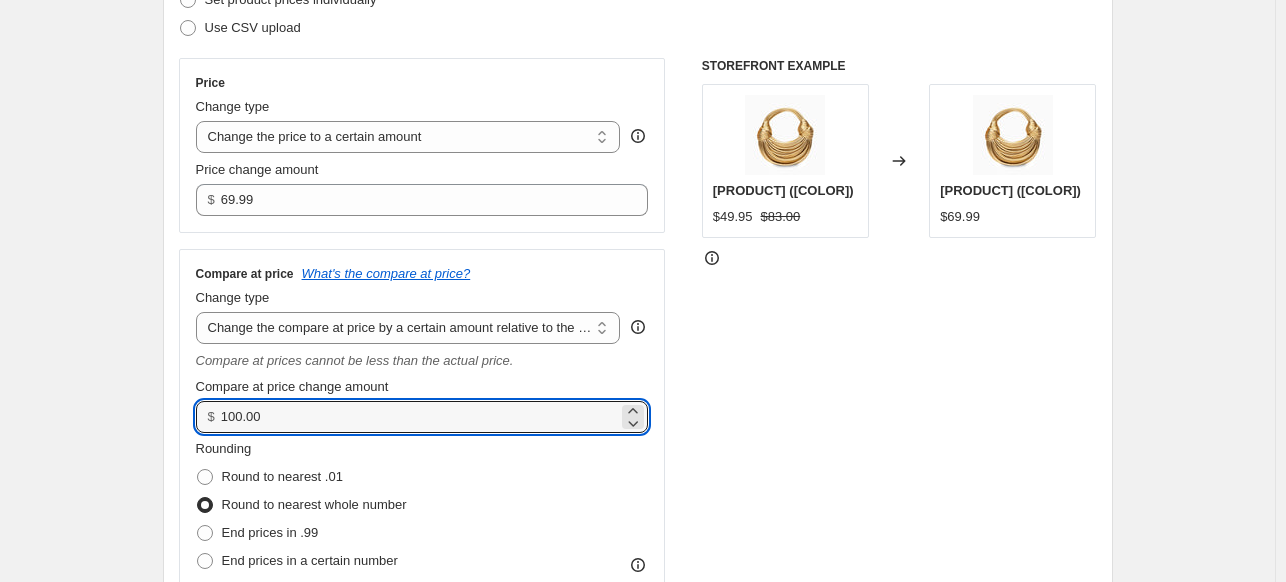 click on "Round to nearest .01" at bounding box center (301, 477) 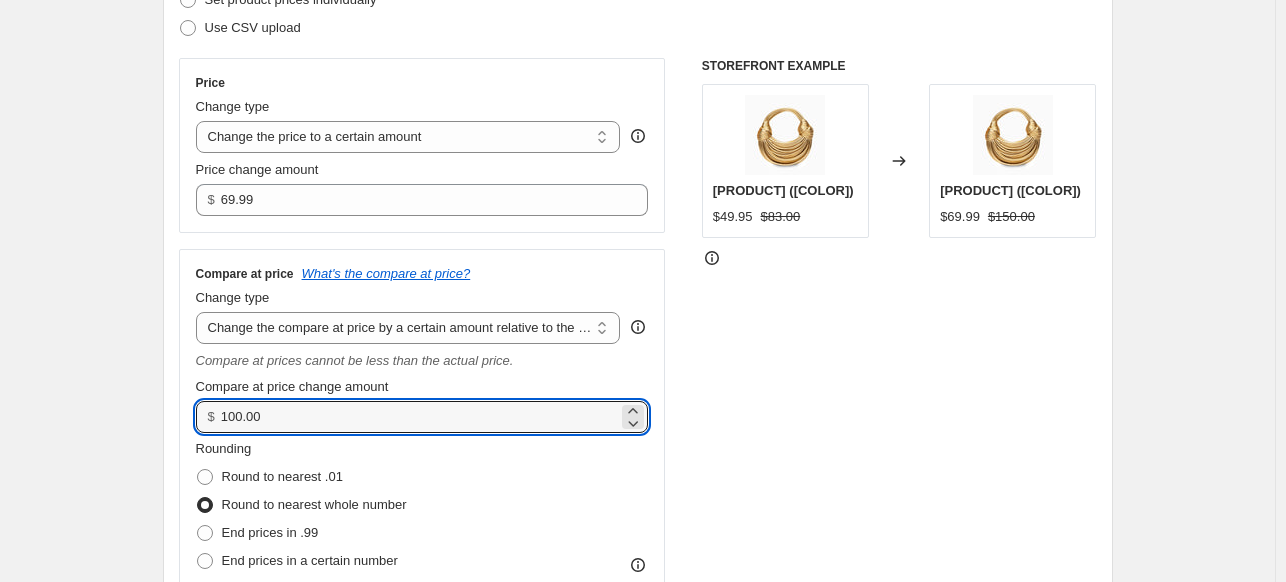 drag, startPoint x: 287, startPoint y: 411, endPoint x: 135, endPoint y: 411, distance: 152 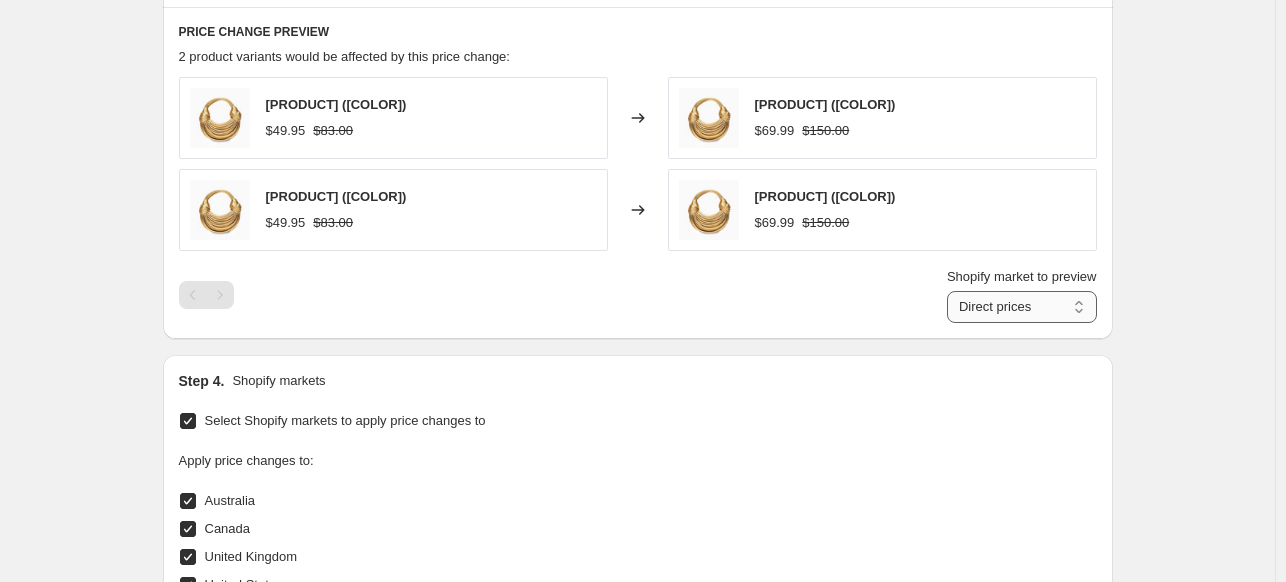 scroll, scrollTop: 1418, scrollLeft: 0, axis: vertical 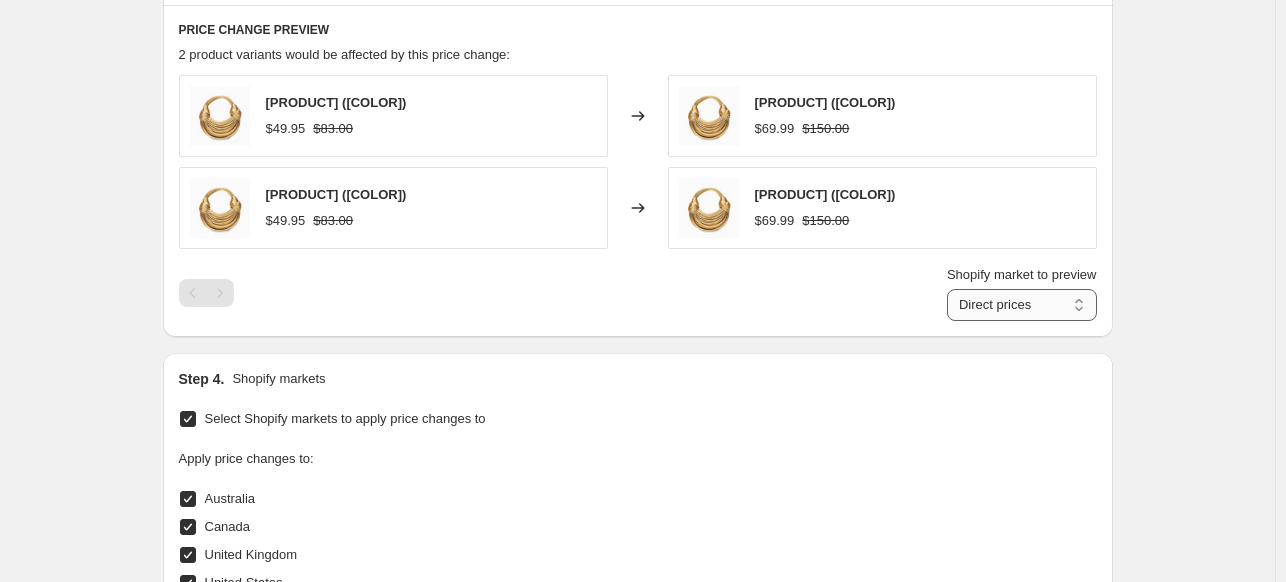 click on "Direct prices Australia Canada United Kingdom United States" at bounding box center [1022, 305] 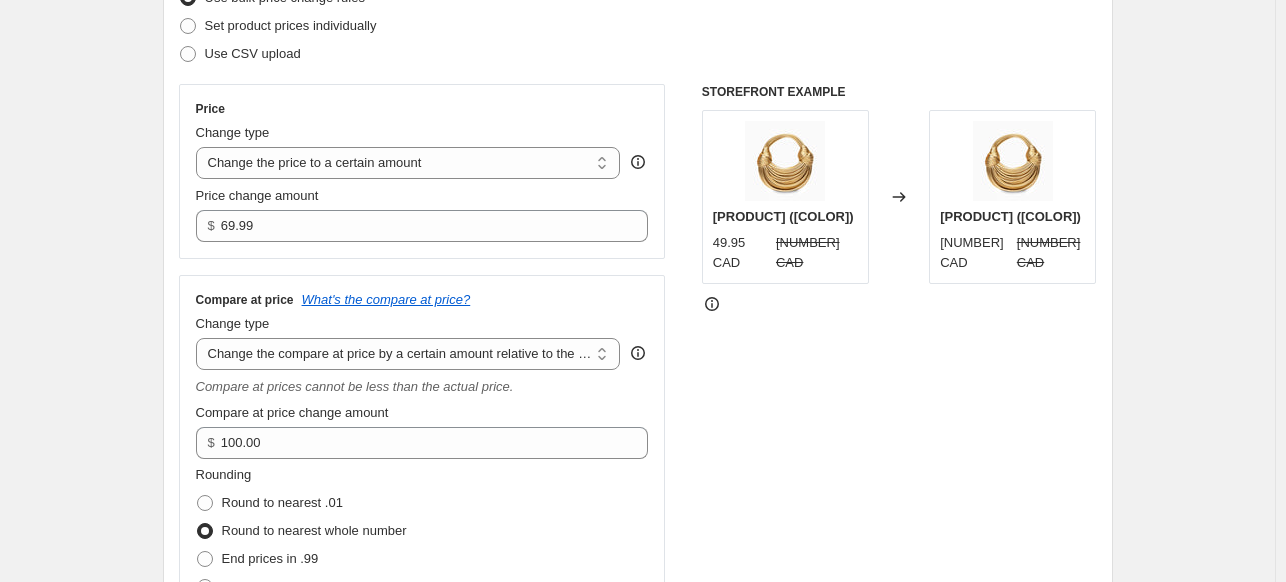 scroll, scrollTop: 286, scrollLeft: 0, axis: vertical 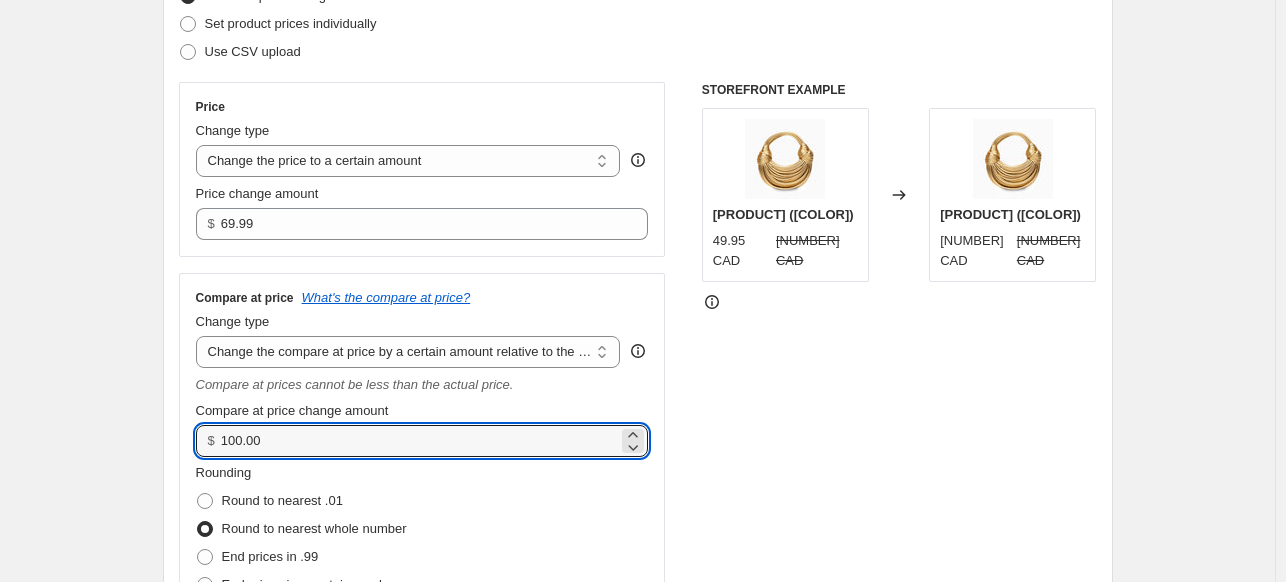 drag, startPoint x: 302, startPoint y: 440, endPoint x: 140, endPoint y: 443, distance: 162.02777 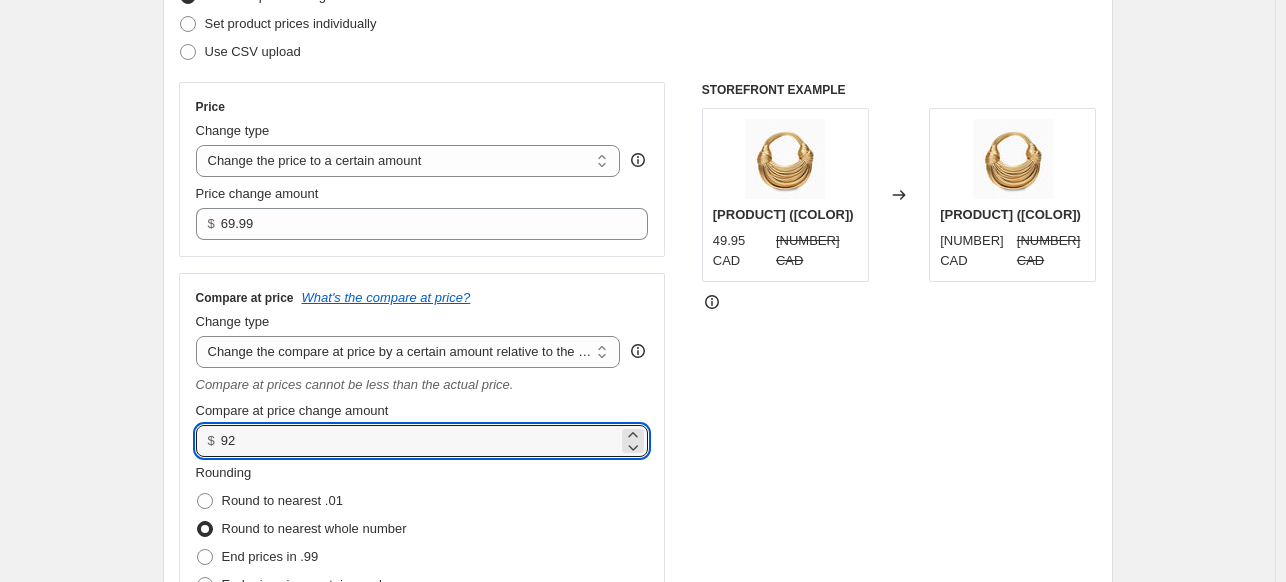 type on "92.00" 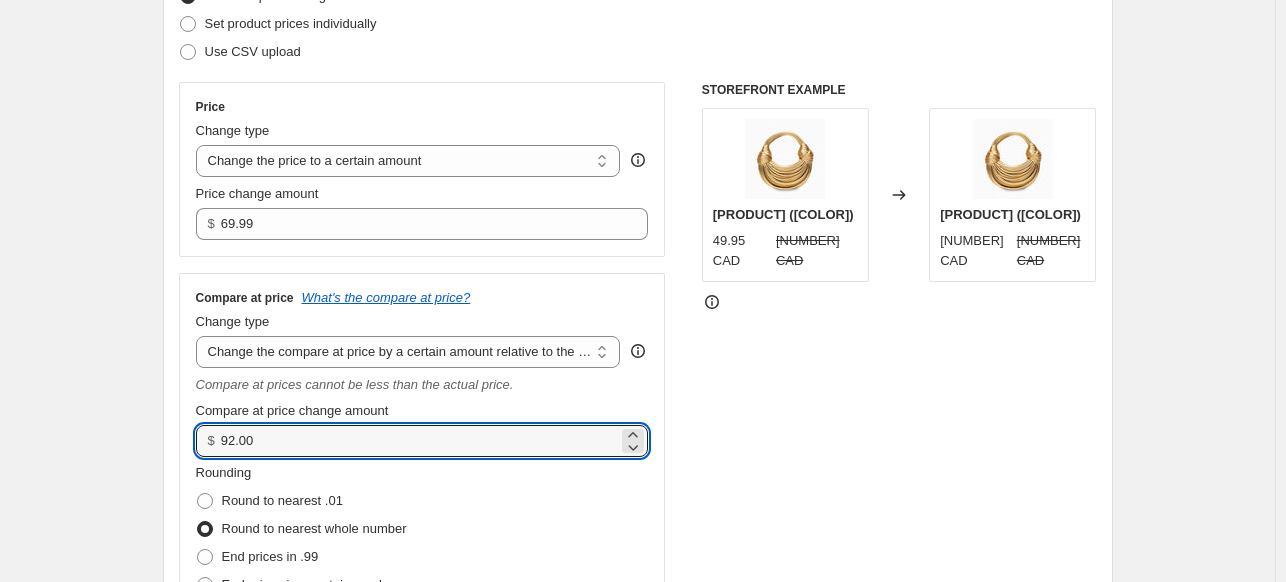 click on "Create new price change job. This page is ready Create new price change job Draft Step 1. Optionally give your price change job a title (eg "March 30% off sale on boots") [DATE], [TIME] Price change job This title is just for internal use, customers won't see it Step 2. Select how the prices should change Use bulk price change rules Set product prices individually Use CSV upload Price Change type Change the price to a certain amount Change the price by a certain amount Change the price by a certain percentage Change the price to the current compare at price (price before sale) Change the price by a certain amount relative to the compare at price Change the price by a certain percentage relative to the compare at price Don't change the price Change the price by a certain percentage relative to the cost per item Change price to certain cost margin Change the price to a certain amount Price change amount $ [PRICE] Compare at price What's the compare at price? Change type Don't change the compare at price" at bounding box center [638, 916] 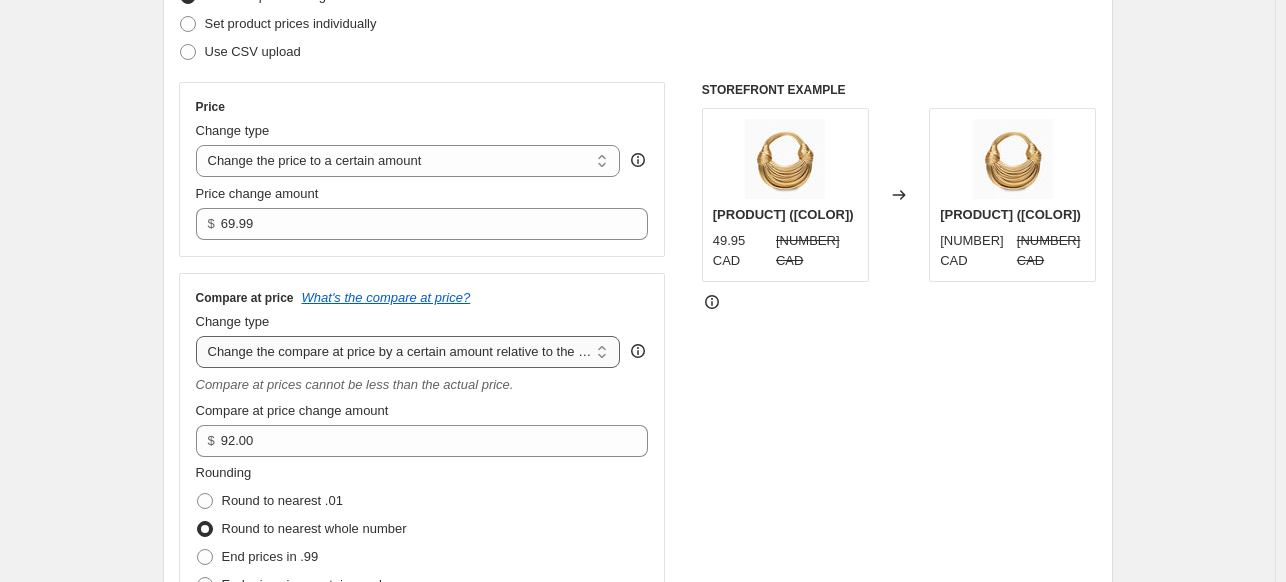 click on "Change the compare at price to the current price (sale) Change the compare at price to a certain amount Change the compare at price by a certain amount Change the compare at price by a certain percentage Change the compare at price by a certain amount relative to the actual price Change the compare at price by a certain percentage relative to the actual price Don't change the compare at price Remove the compare at price" at bounding box center [408, 352] 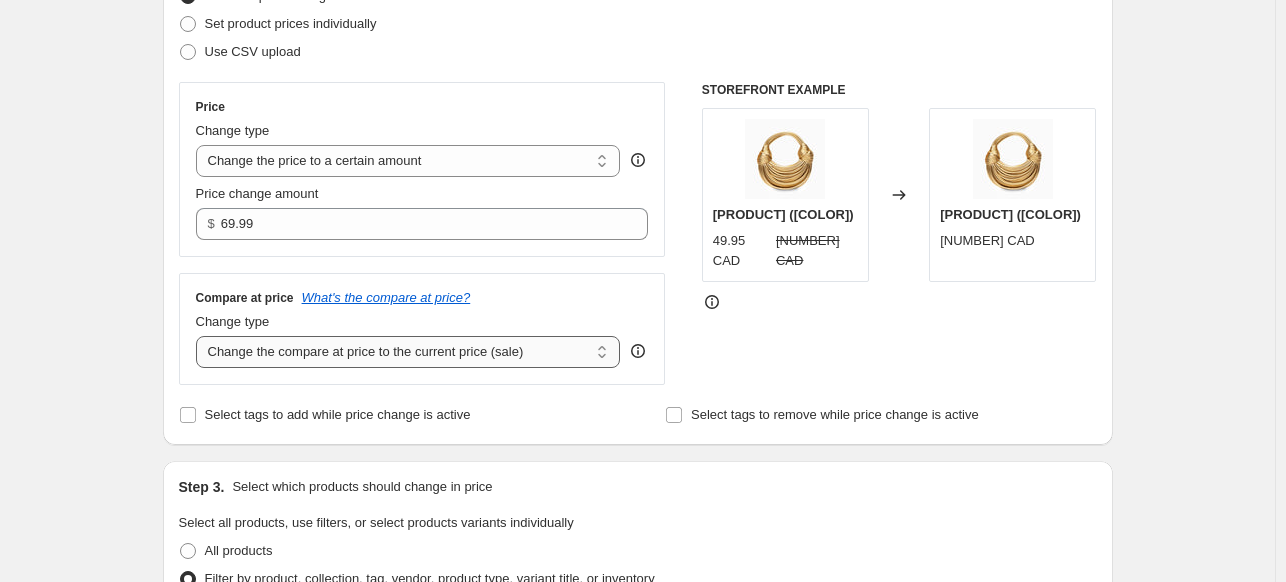 click on "Change the compare at price to the current price (sale) Change the compare at price to a certain amount Change the compare at price by a certain amount Change the compare at price by a certain percentage Change the compare at price by a certain amount relative to the actual price Change the compare at price by a certain percentage relative to the actual price Don't change the compare at price Remove the compare at price" at bounding box center [408, 352] 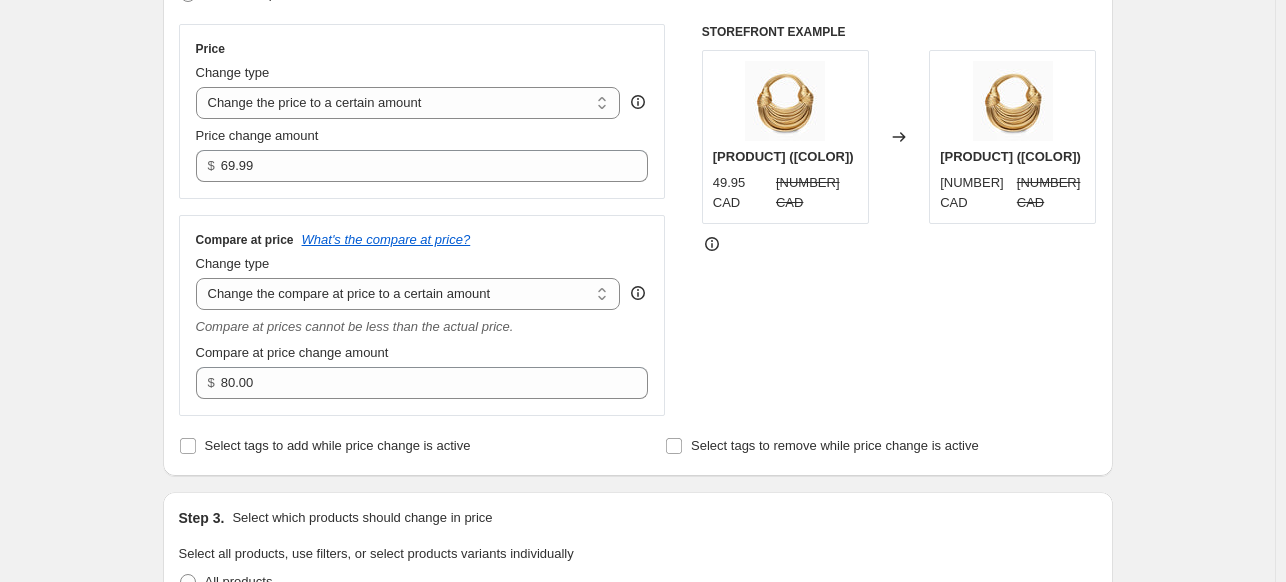 scroll, scrollTop: 348, scrollLeft: 0, axis: vertical 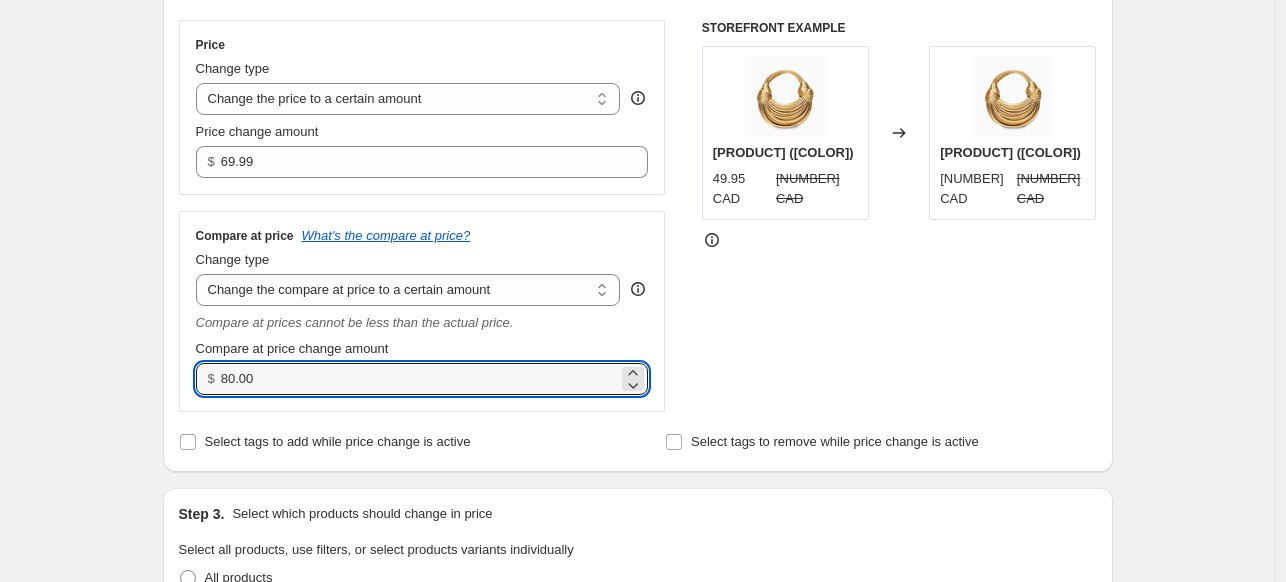 drag, startPoint x: 282, startPoint y: 371, endPoint x: 223, endPoint y: 378, distance: 59.413803 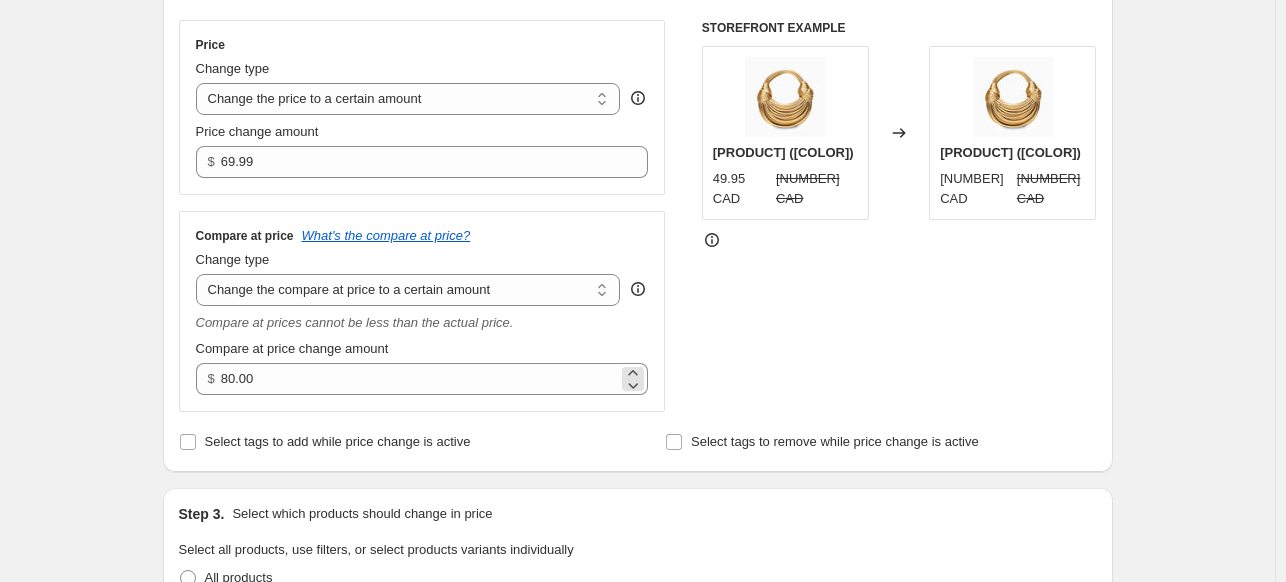 click on "$ 80.00" at bounding box center (422, 379) 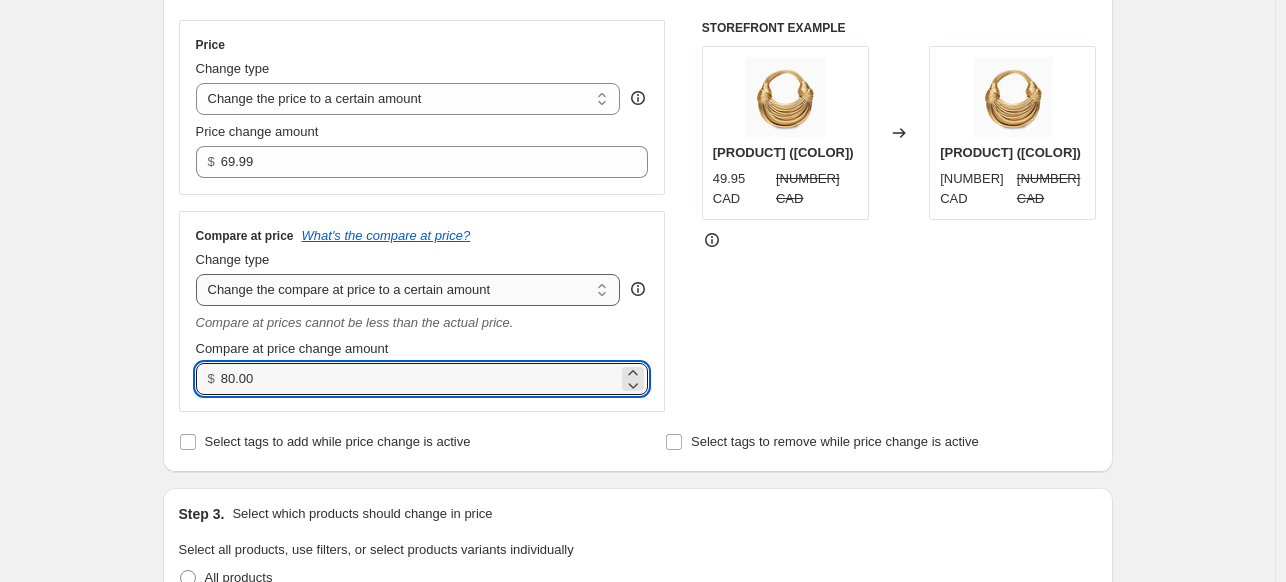 click on "Change the compare at price to the current price (sale) Change the compare at price to a certain amount Change the compare at price by a certain amount Change the compare at price by a certain percentage Change the compare at price by a certain amount relative to the actual price Change the compare at price by a certain percentage relative to the actual price Don't change the compare at price Remove the compare at price" at bounding box center [408, 290] 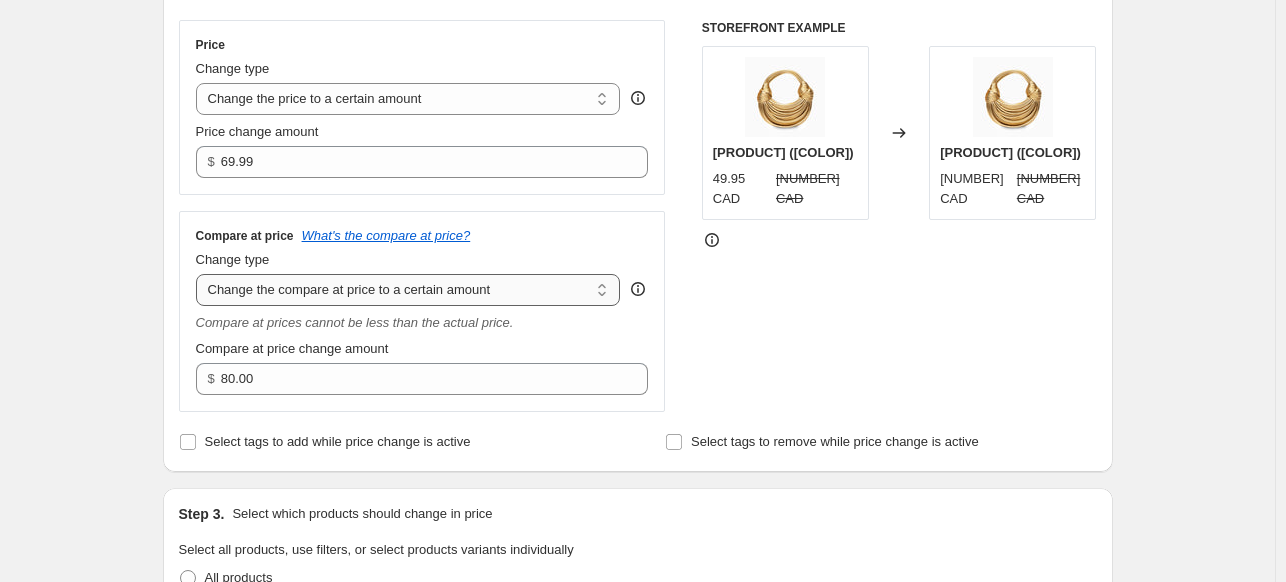 select on "percentage" 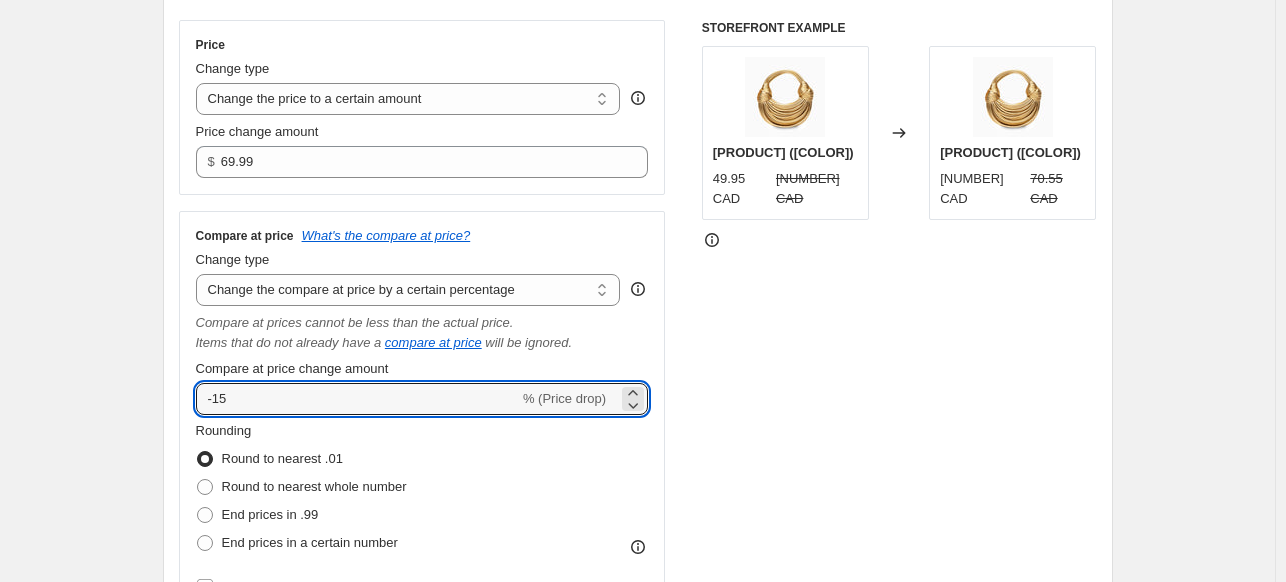 drag, startPoint x: 268, startPoint y: 385, endPoint x: 152, endPoint y: 389, distance: 116.06895 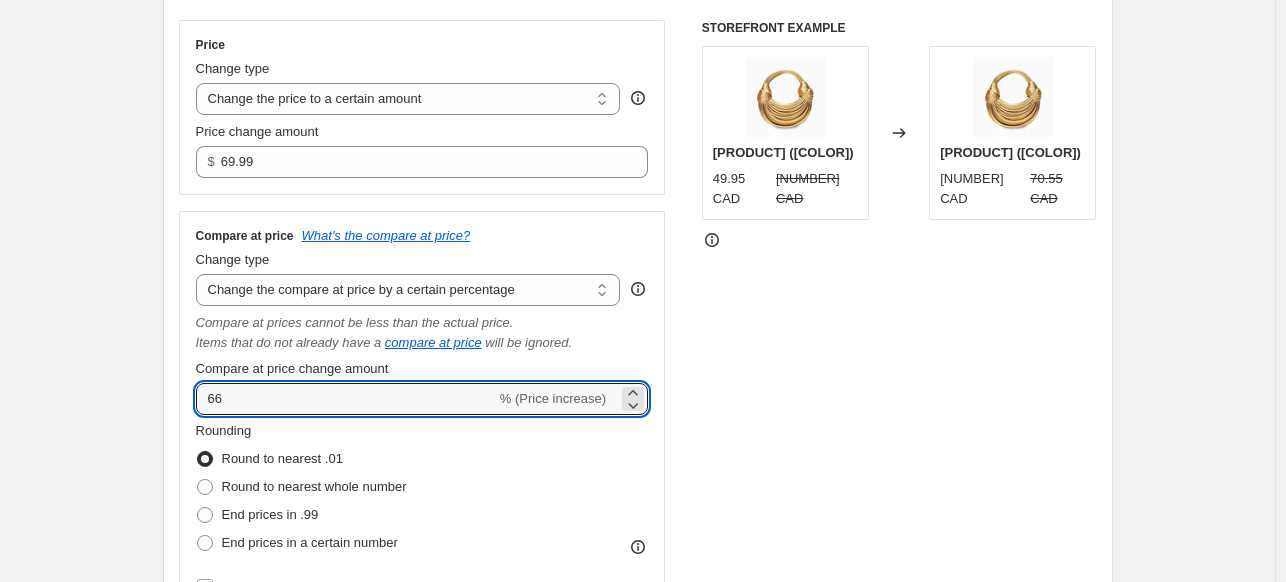 click on "Step 2. Select how the prices should change Use bulk price change rules Set product prices individually Use CSV upload Price Change type Change the price to a certain amount Change the price by a certain amount Change the price by a certain percentage Change the price to the current compare at price (price before sale) Change the price by a certain amount relative to the compare at price Change the price by a certain percentage relative to the compare at price Don't change the price Change the price by a certain percentage relative to the cost per item Change price to certain cost margin Change the price to a certain amount Price change amount $ [PRICE] Compare at price What's the compare at price? Change type Change the compare at price to the current price (sale) Change the compare at price to a certain amount Change the compare at price by a certain amount Change the compare at price by a certain percentage Change the compare at price by a certain amount relative to the actual price   compare at price   [NUMBER]" at bounding box center (638, 273) 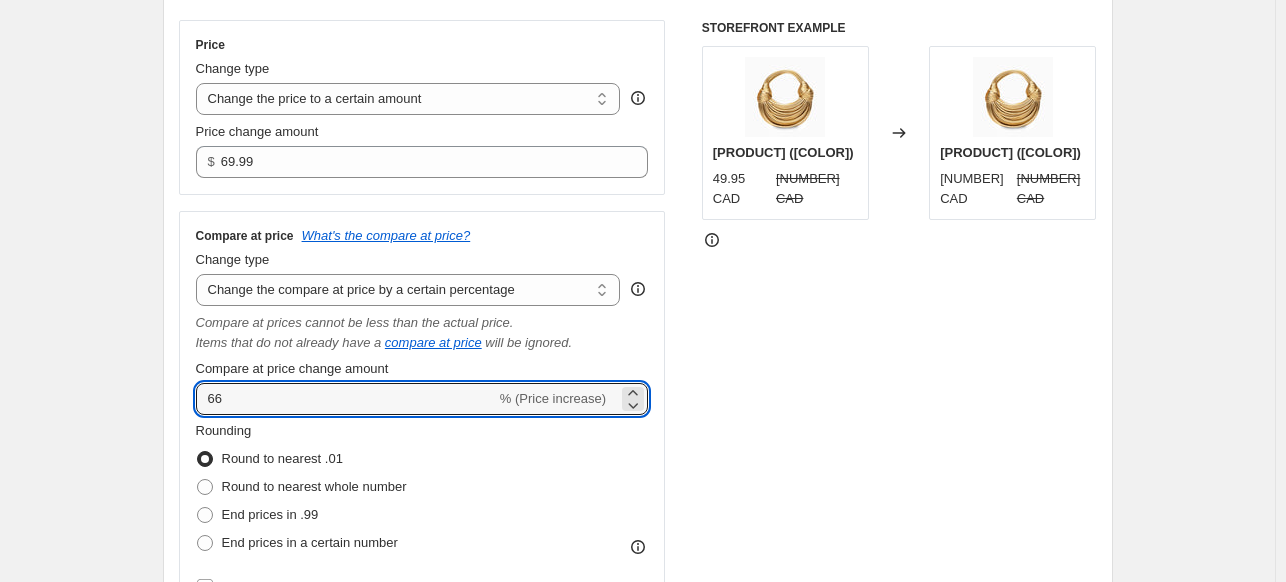 drag, startPoint x: 239, startPoint y: 403, endPoint x: 180, endPoint y: 403, distance: 59 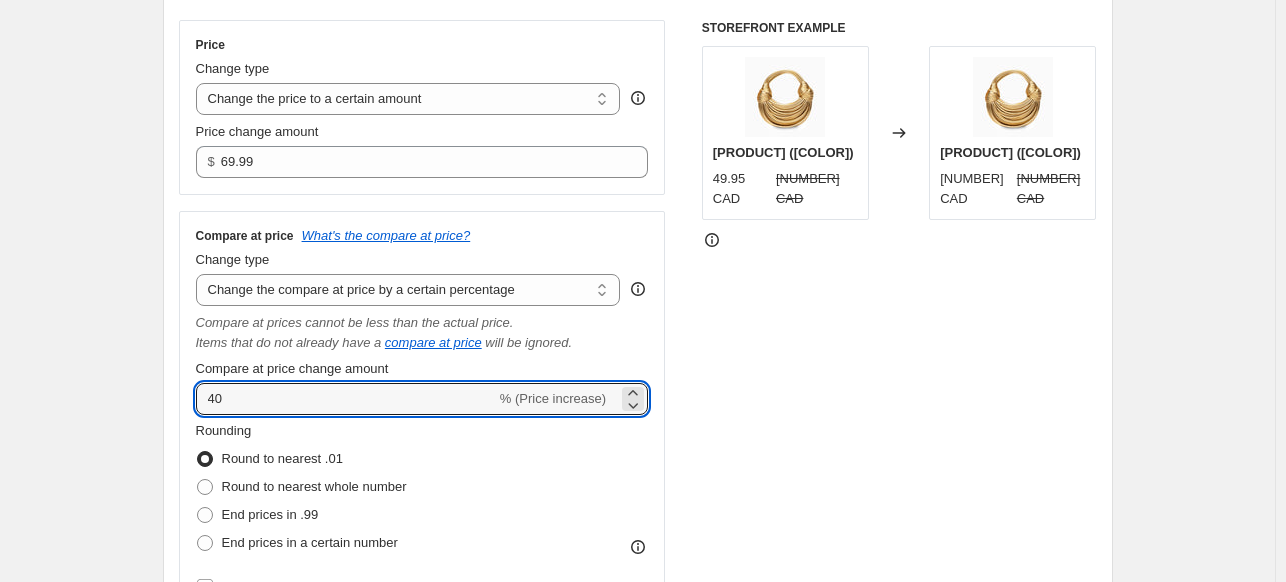type on "40" 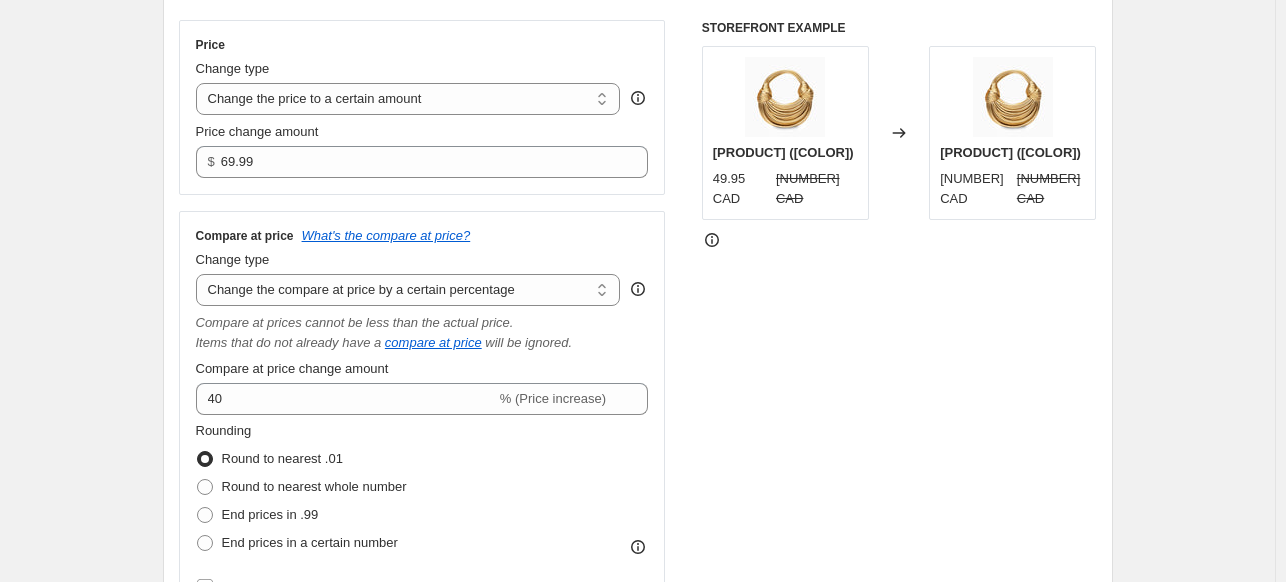 click on "STOREFRONT EXAMPLE [PRODUCT] ([COLOR]) [PRICE] CAD [PRICE] CAD Changed to [PRODUCT] ([COLOR]) [PRICE] CAD [NUMBER] CAD" at bounding box center (899, 319) 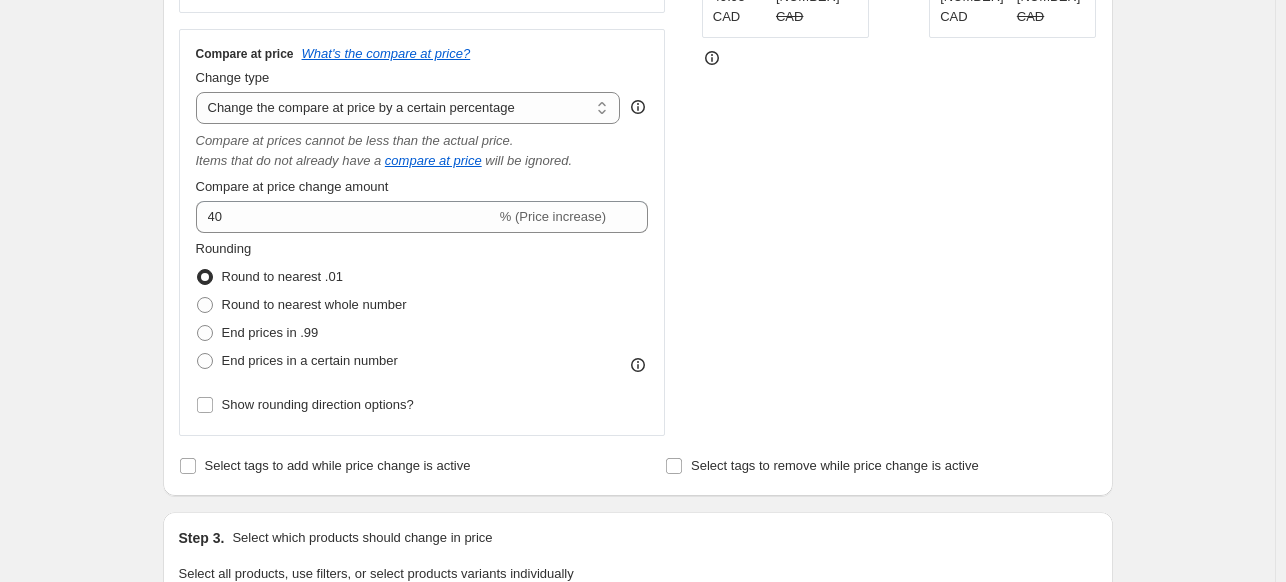 scroll, scrollTop: 546, scrollLeft: 0, axis: vertical 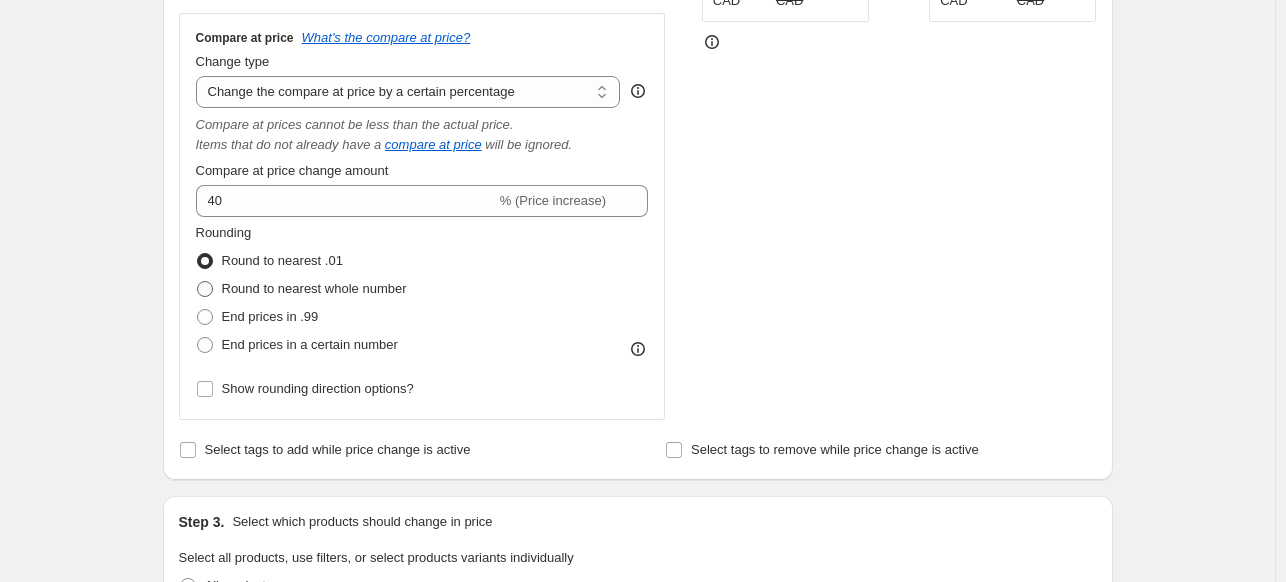 click on "Round to nearest whole number" at bounding box center [314, 288] 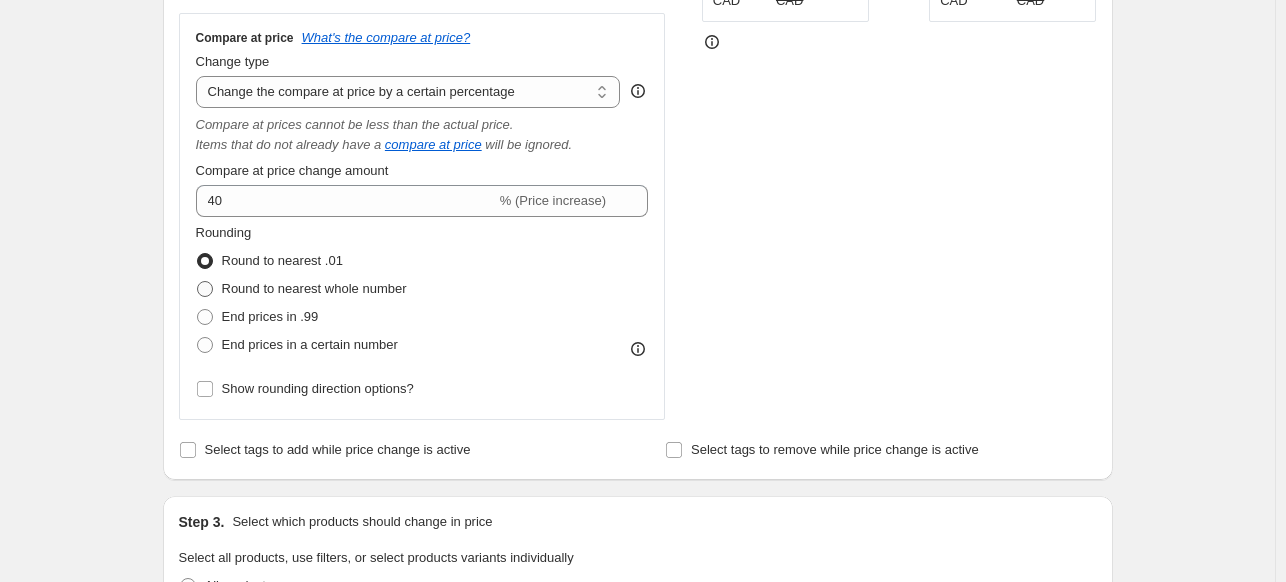 radio on "true" 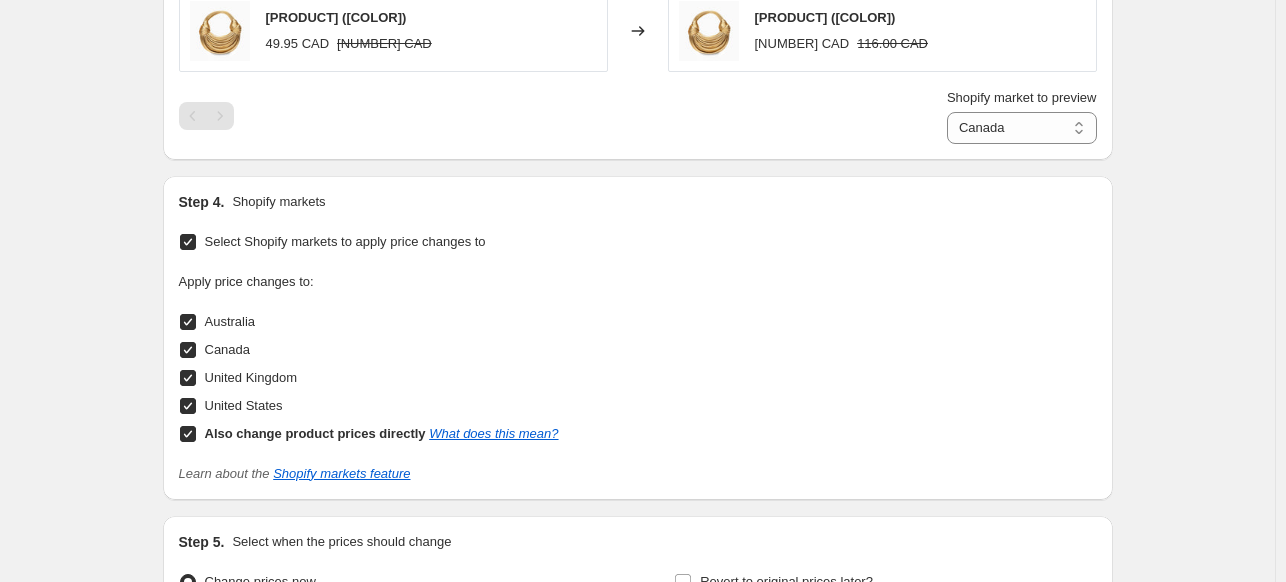 scroll, scrollTop: 1675, scrollLeft: 0, axis: vertical 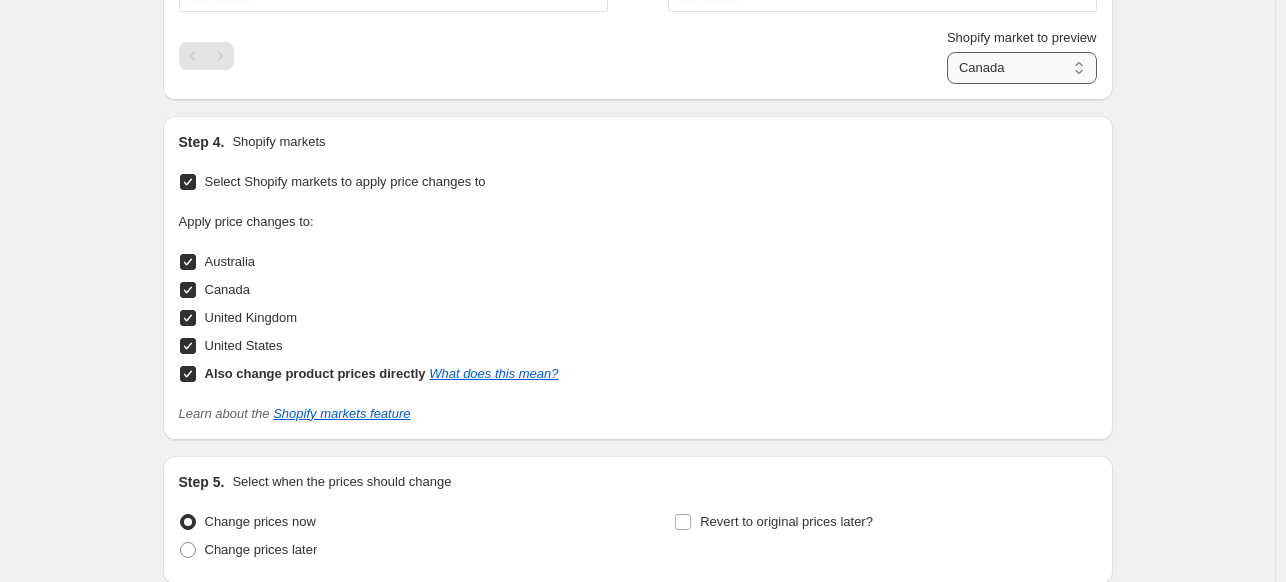 click on "Direct prices Australia Canada United Kingdom United States" at bounding box center [1022, 68] 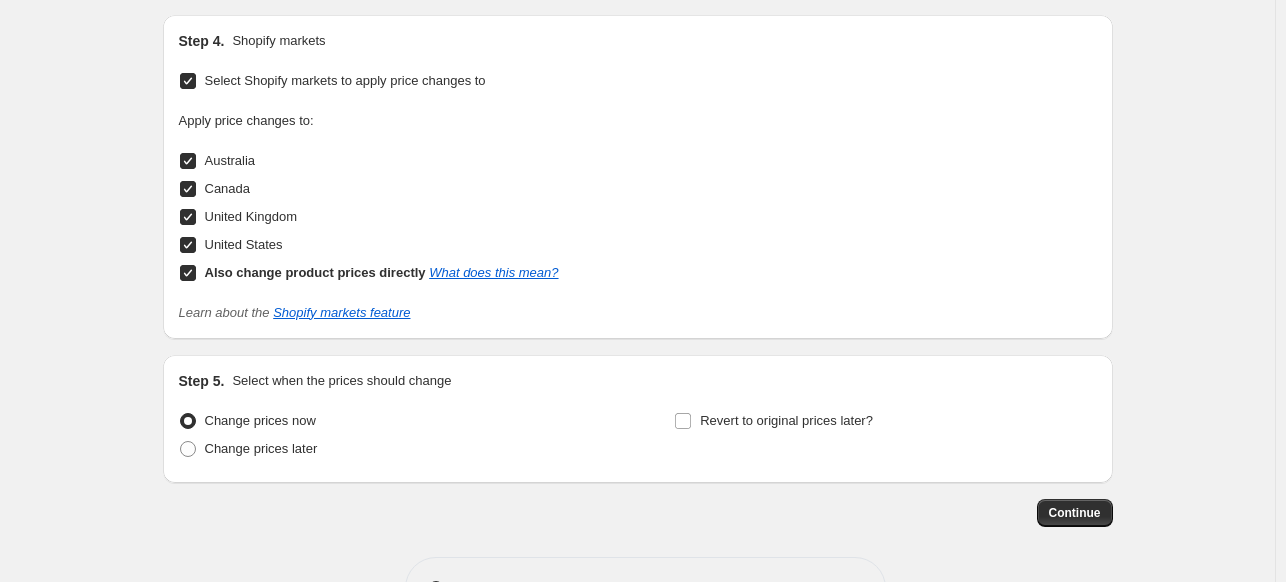 scroll, scrollTop: 1840, scrollLeft: 0, axis: vertical 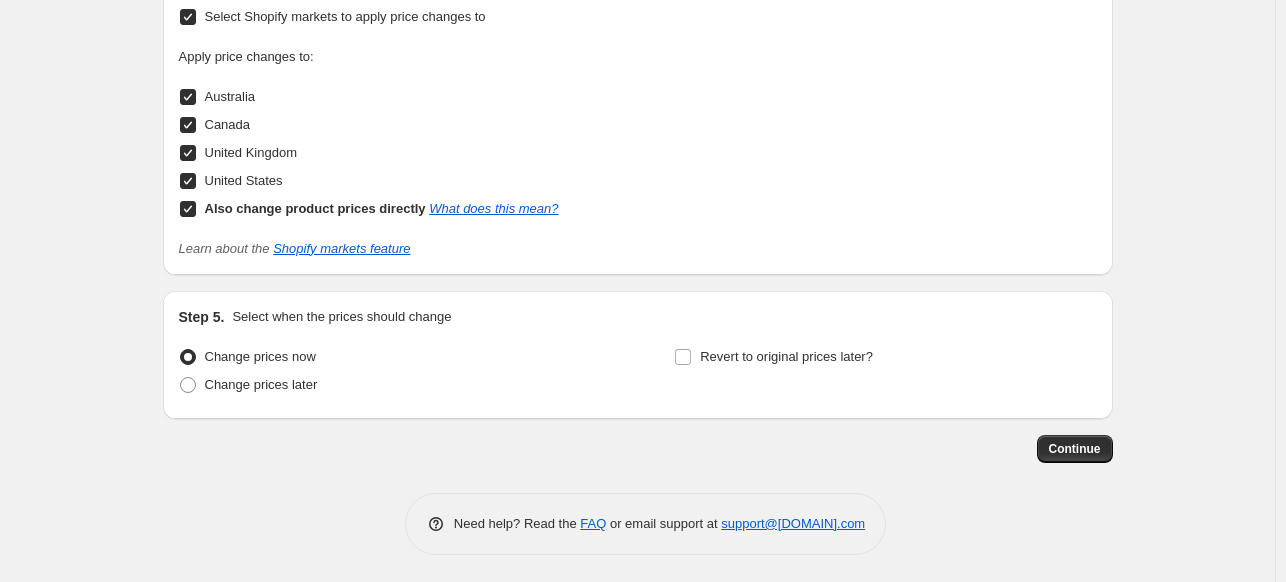 click on "Also change product prices directly   What does this mean?" at bounding box center [188, 209] 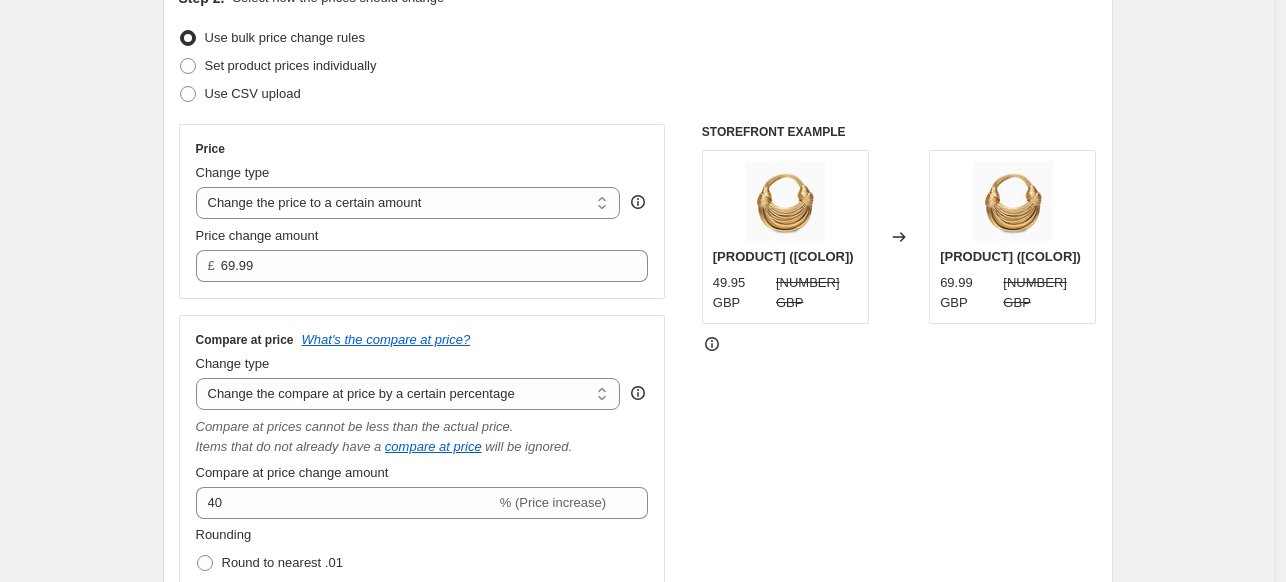 click on "Create new price change job. This page is ready Create new price change job Draft Step 1. Optionally give your price change job a title (eg "March 30% off sale on boots") [DATE], [TIME] Price change job This title is just for internal use, customers won't see it Step 2. Select how the prices should change Use bulk price change rules Set product prices individually Use CSV upload Price Change type Change the price to a certain amount Change the price by a certain amount Change the price by a certain percentage Change the price to the current compare at price (price before sale) Change the price by a certain amount relative to the compare at price Change the price by a certain percentage relative to the compare at price Don't change the price Change the price by a certain percentage relative to the cost per item Change price to certain cost margin Change the price to a certain amount Price change amount £ [PRICE] Compare at price What's the compare at price? Change type Don't change the compare at price" at bounding box center [637, 968] 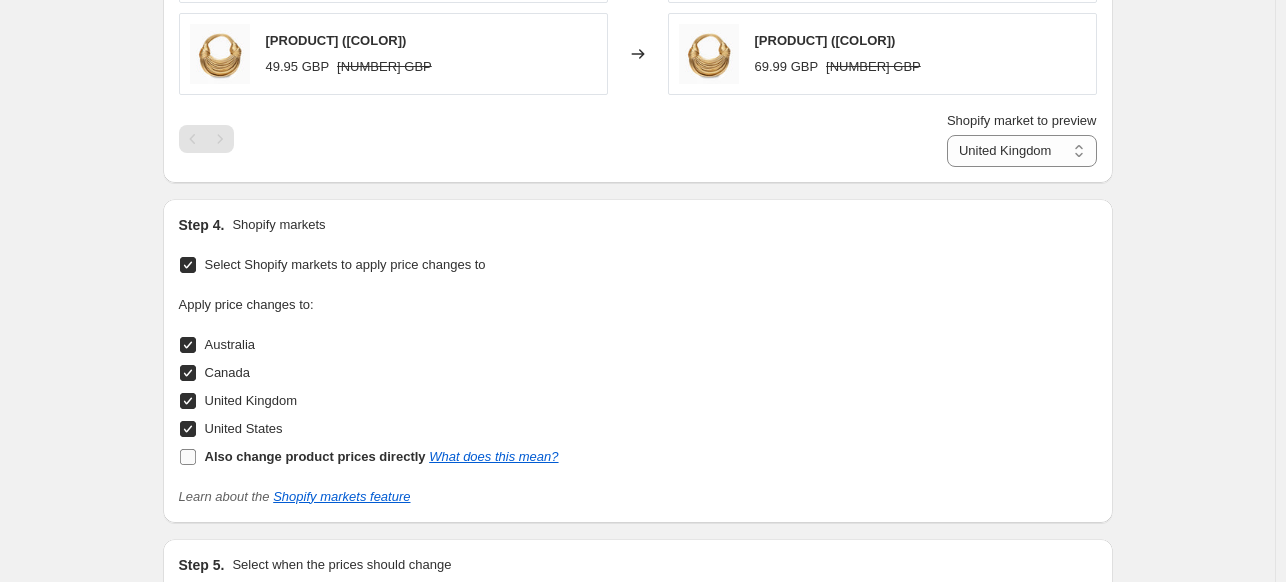 scroll, scrollTop: 1612, scrollLeft: 0, axis: vertical 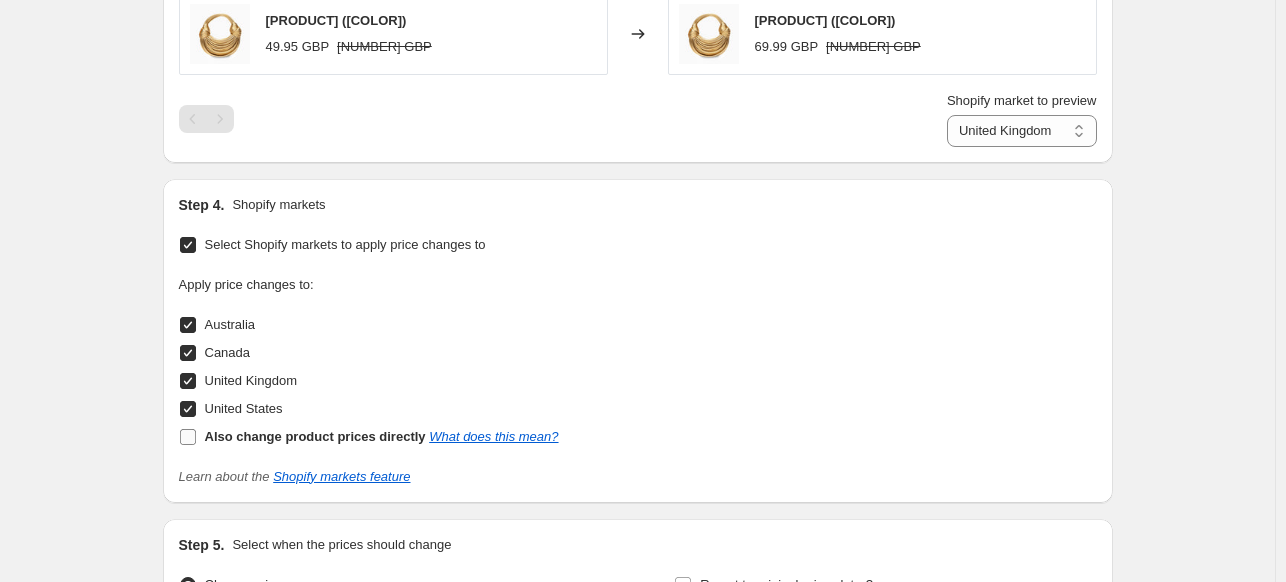 click on "Also change product prices directly   What does this mean?" at bounding box center (188, 437) 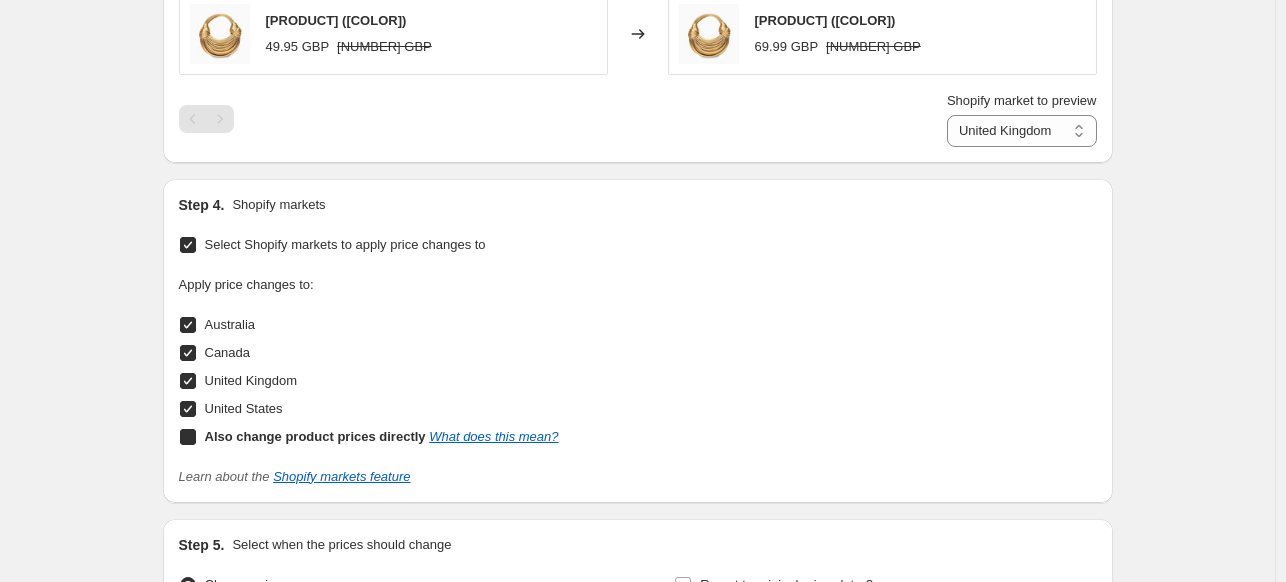 checkbox on "true" 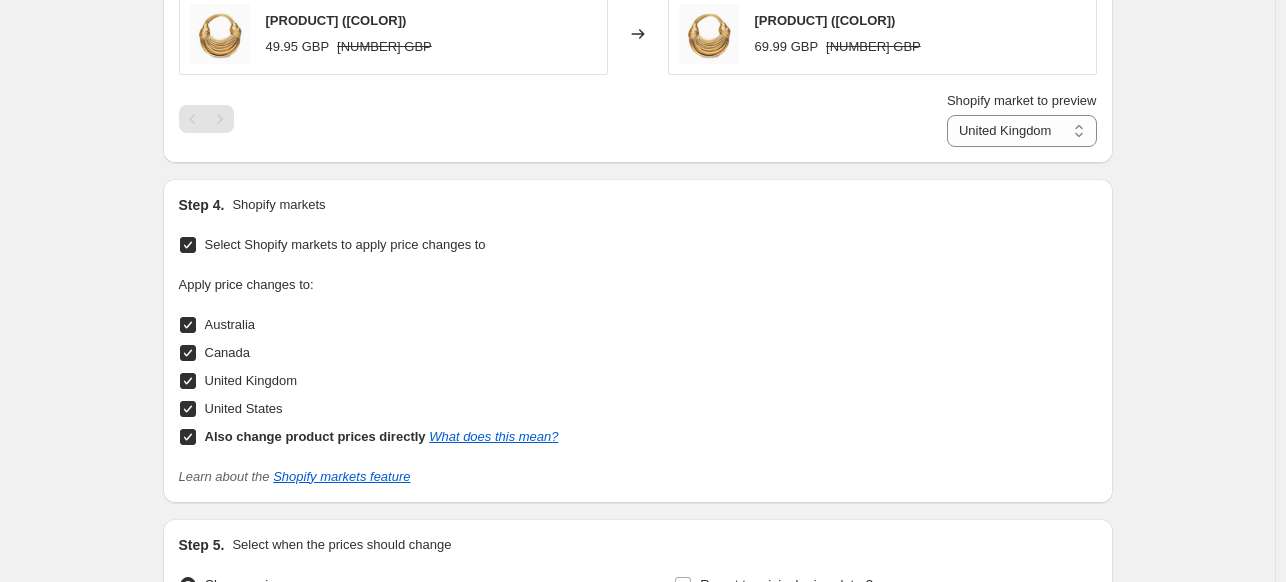 click on "Create new price change job. This page is ready Create new price change job Draft Step 1. Optionally give your price change job a title (eg "March 30% off sale on boots") [DATE], [TIME] Price change job This title is just for internal use, customers won't see it Step 2. Select how the prices should change Use bulk price change rules Set product prices individually Use CSV upload Price Change type Change the price to a certain amount Change the price by a certain amount Change the price by a certain percentage Change the price to the current compare at price (price before sale) Change the price by a certain amount relative to the compare at price Change the price by a certain percentage relative to the compare at price Don't change the price Change the price by a certain percentage relative to the cost per item Change price to certain cost margin Change the price to a certain amount Price change amount £ [PRICE] Compare at price What's the compare at price? Change type Don't change the compare at price" at bounding box center [637, -400] 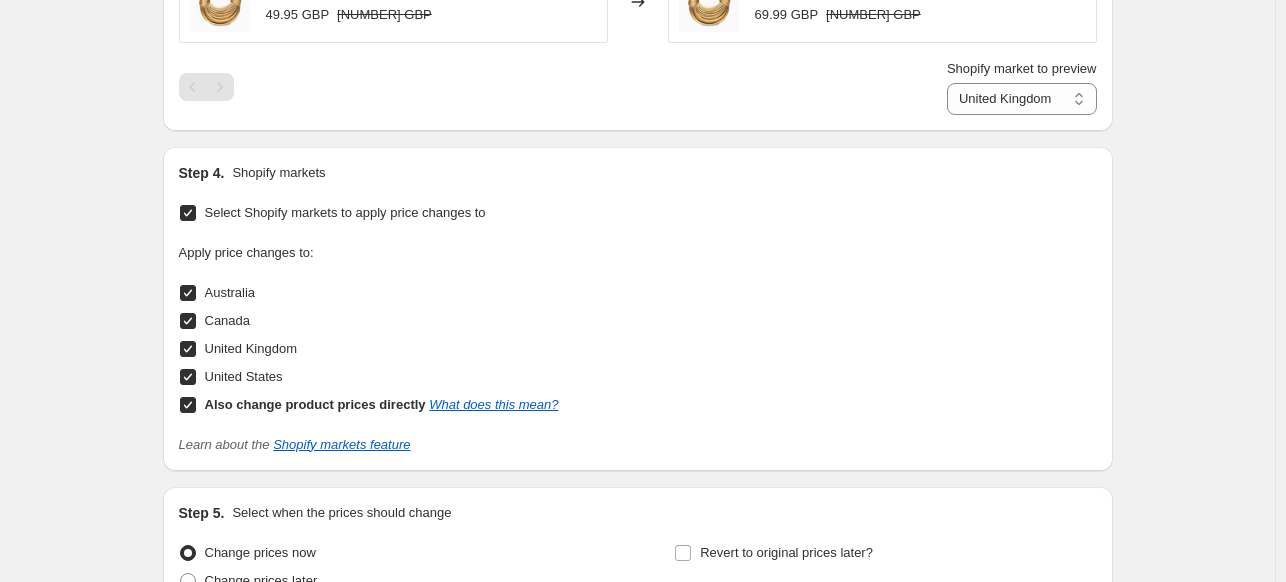 scroll, scrollTop: 1840, scrollLeft: 0, axis: vertical 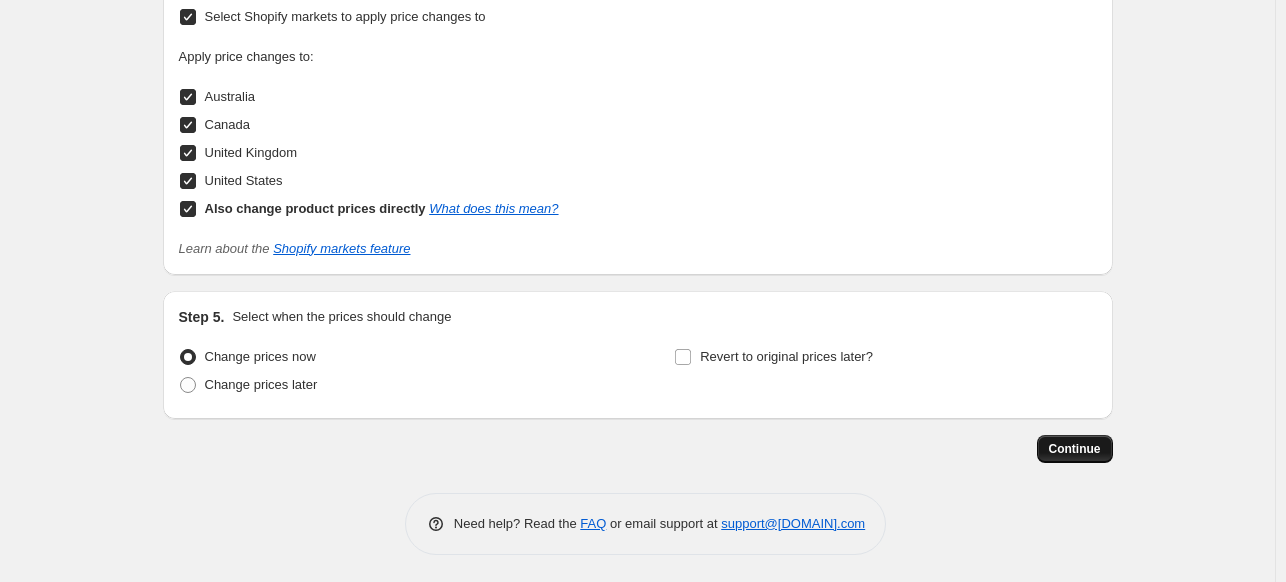 click on "Continue" at bounding box center [1075, 449] 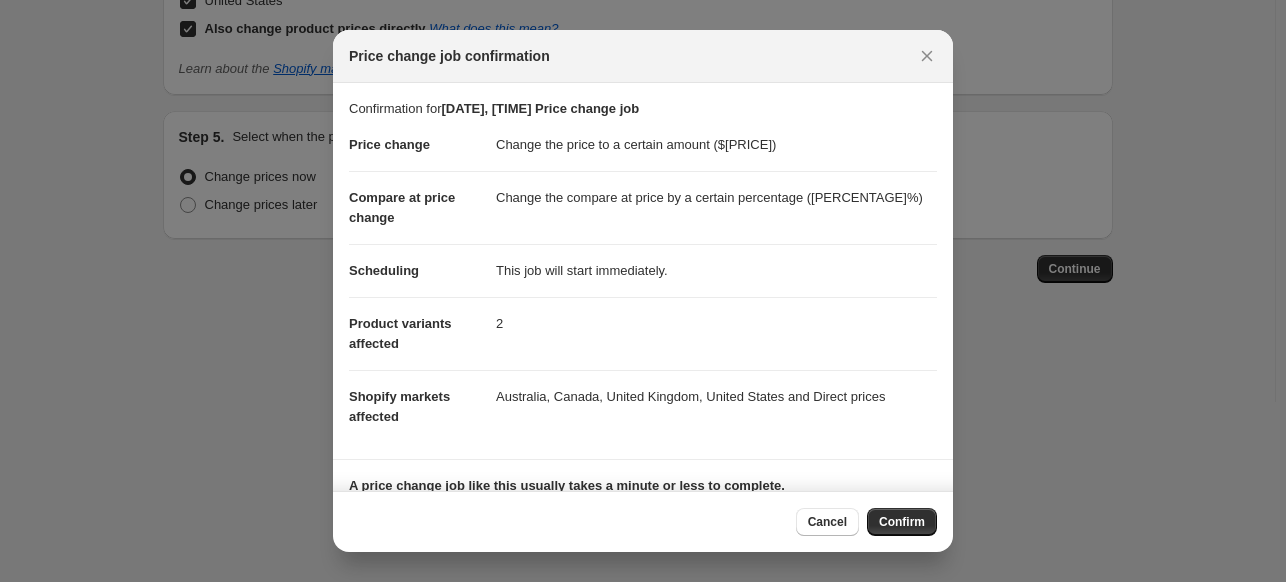 click on "Confirm" at bounding box center [902, 522] 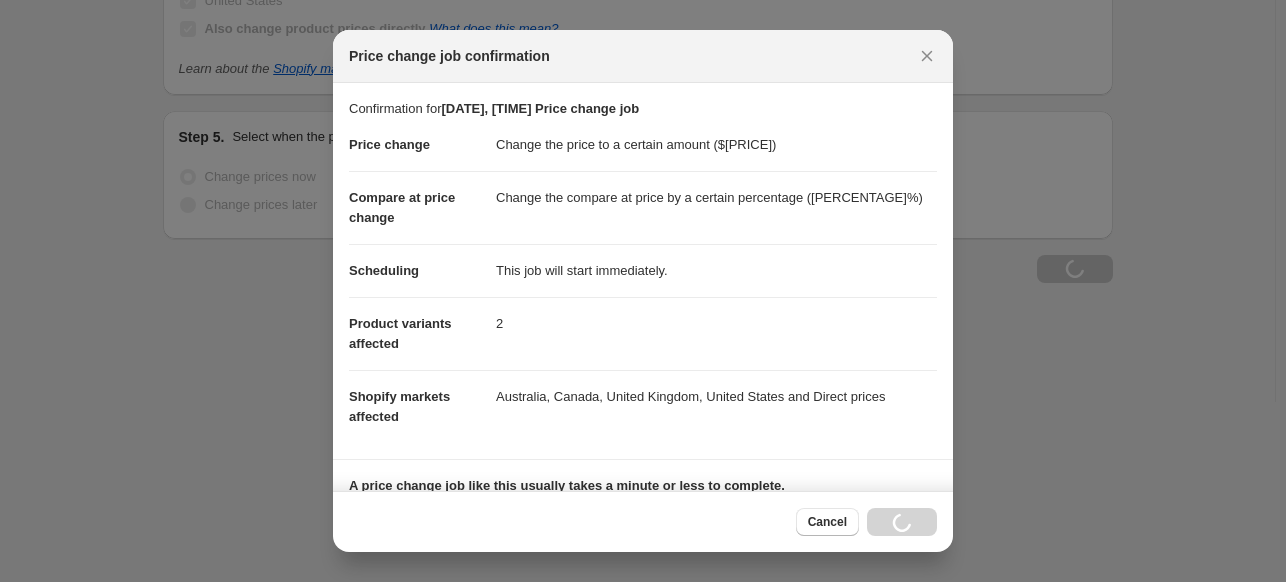 scroll, scrollTop: 1908, scrollLeft: 0, axis: vertical 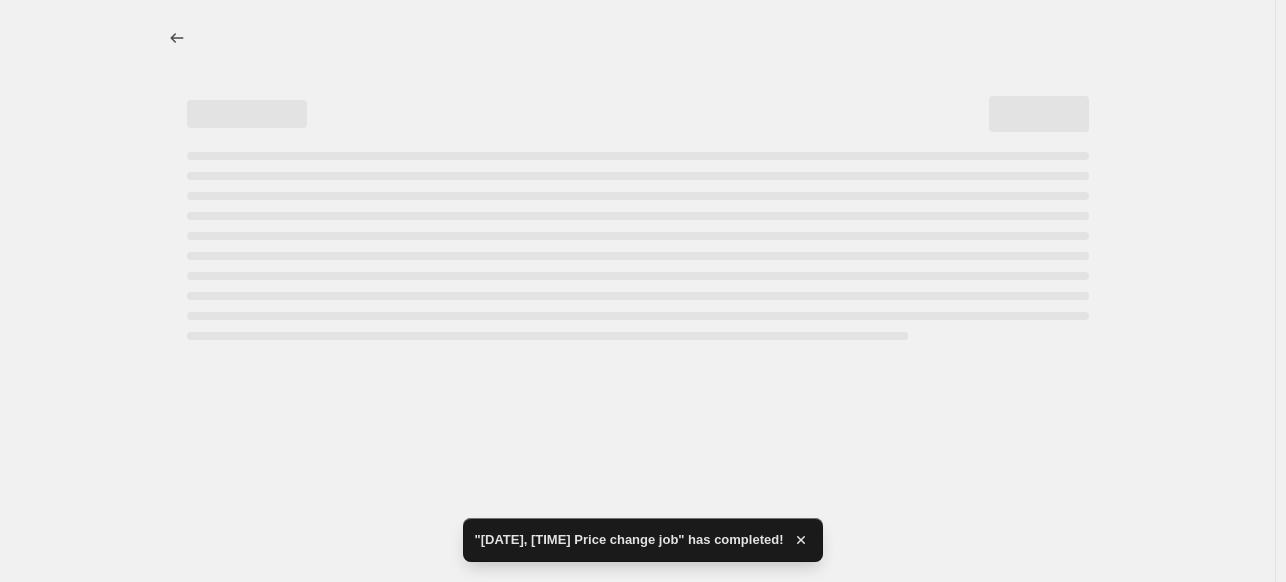 select on "percentage" 